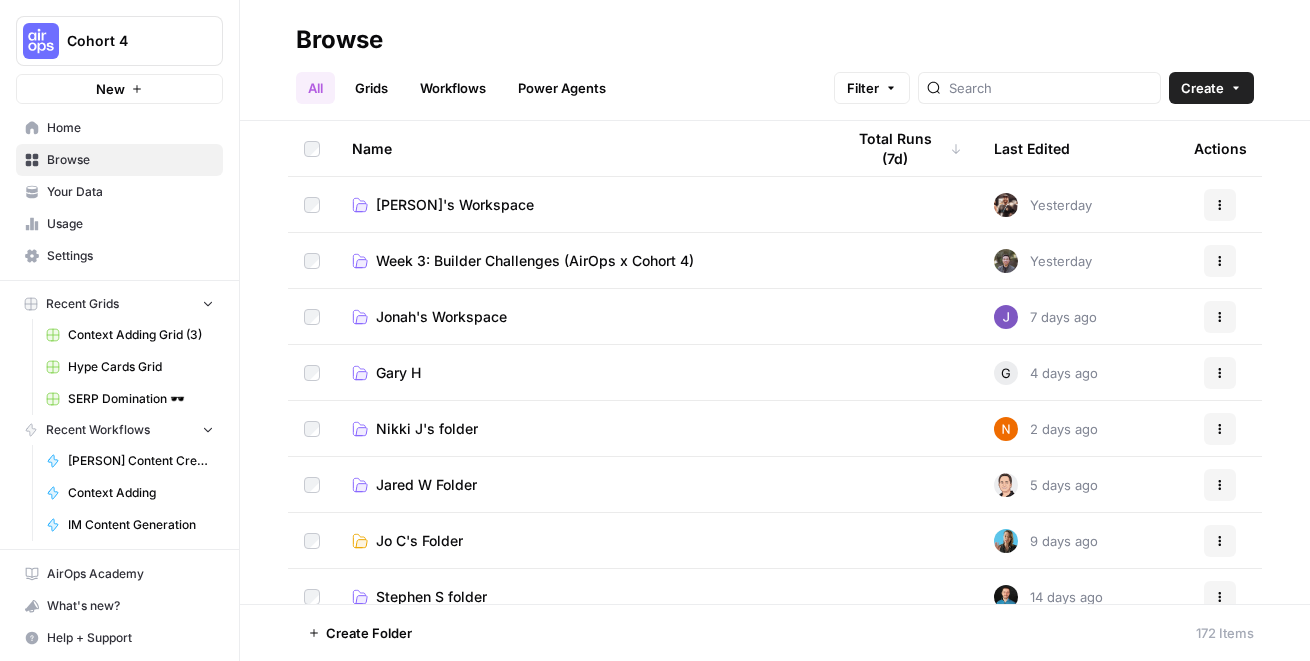 scroll, scrollTop: 0, scrollLeft: 0, axis: both 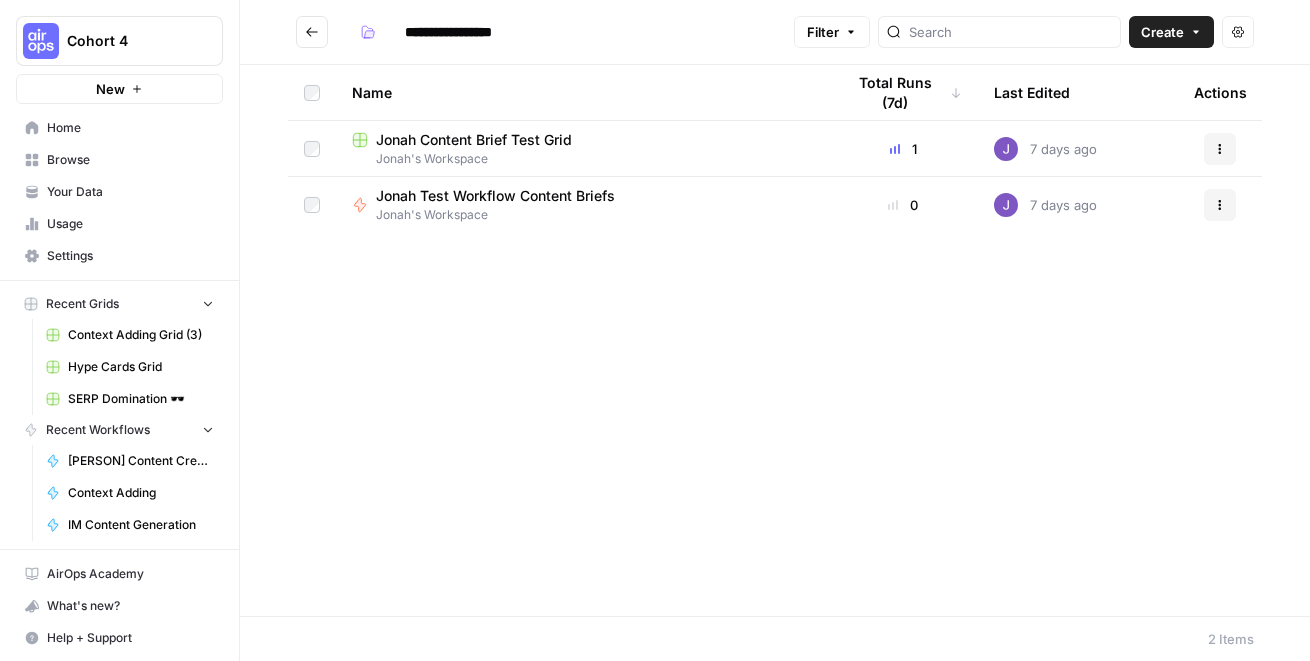 click on "Browse" at bounding box center (130, 160) 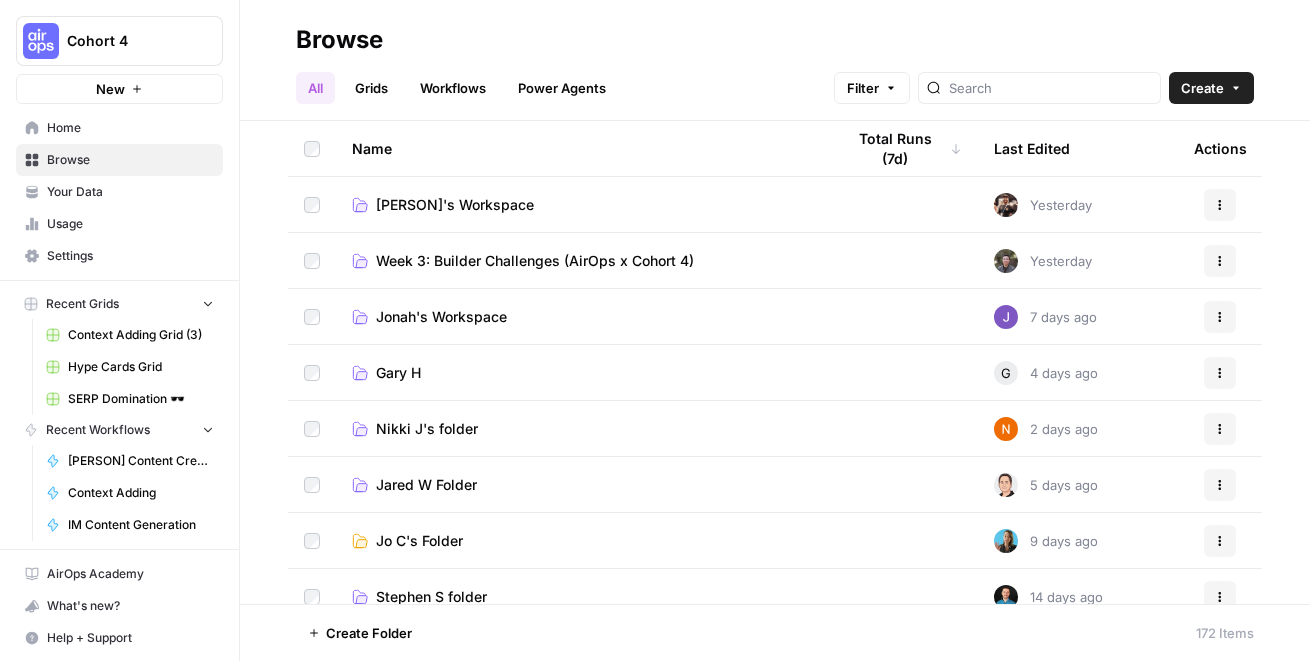 click on "Workflows" at bounding box center (453, 88) 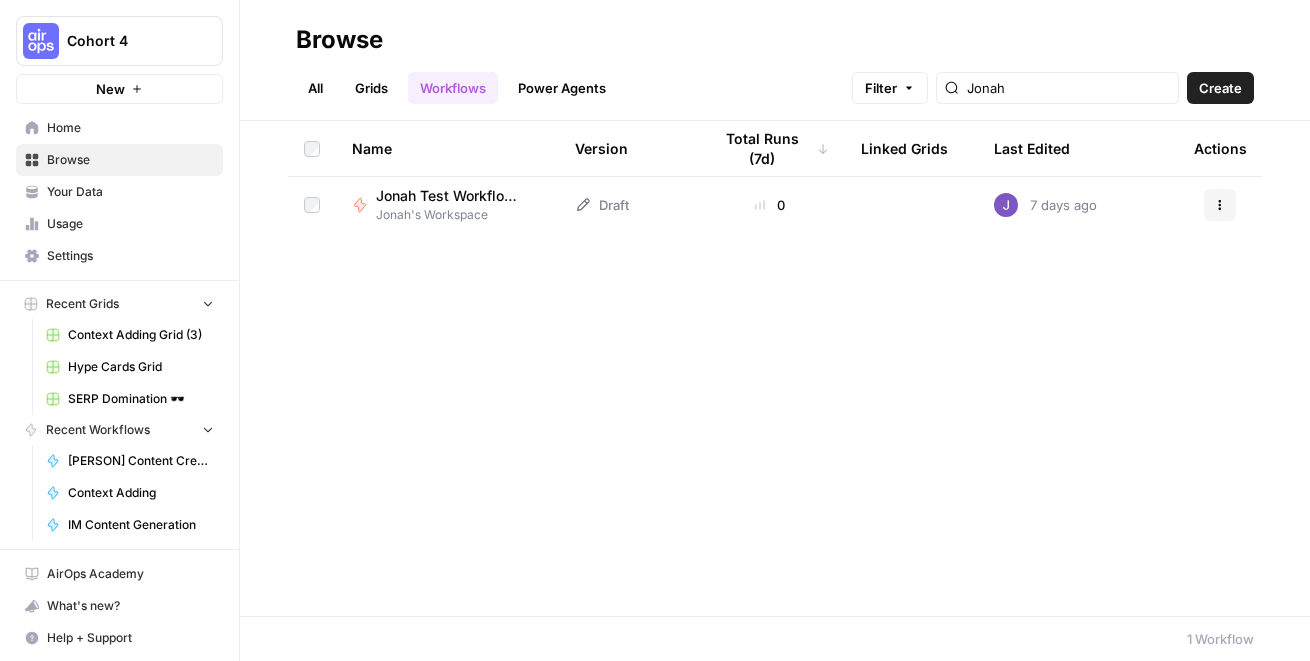 click on "Grids" at bounding box center (371, 88) 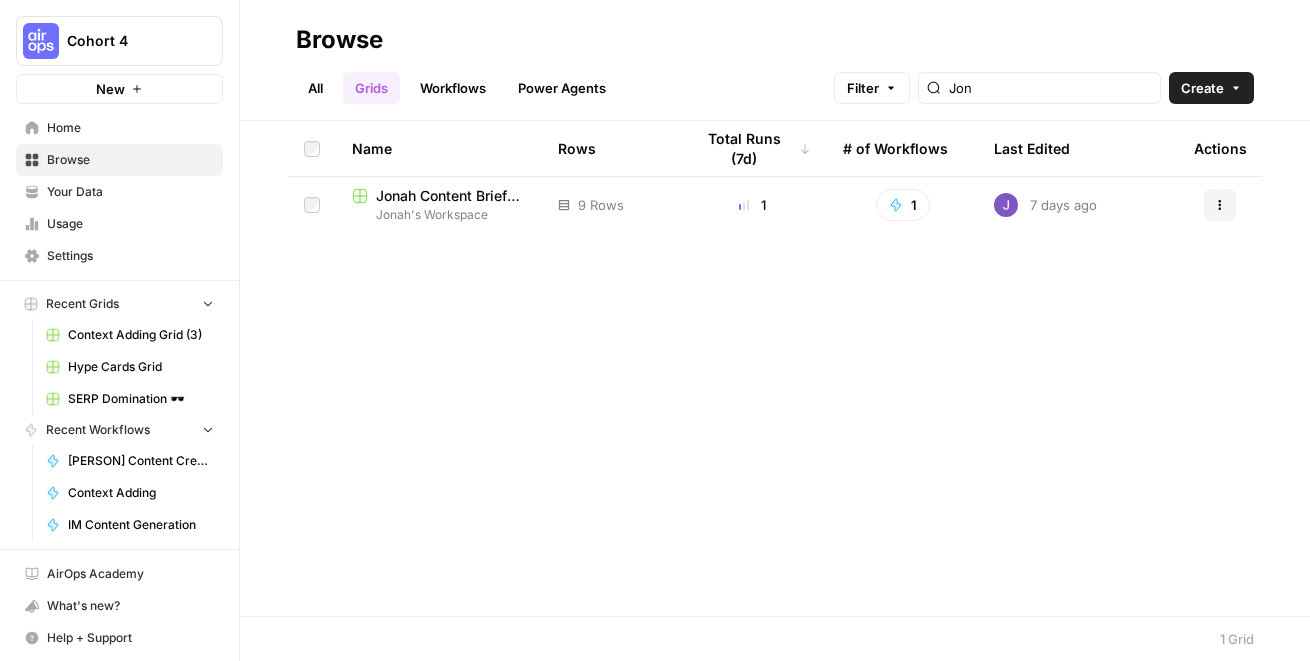 click on "All" at bounding box center (315, 88) 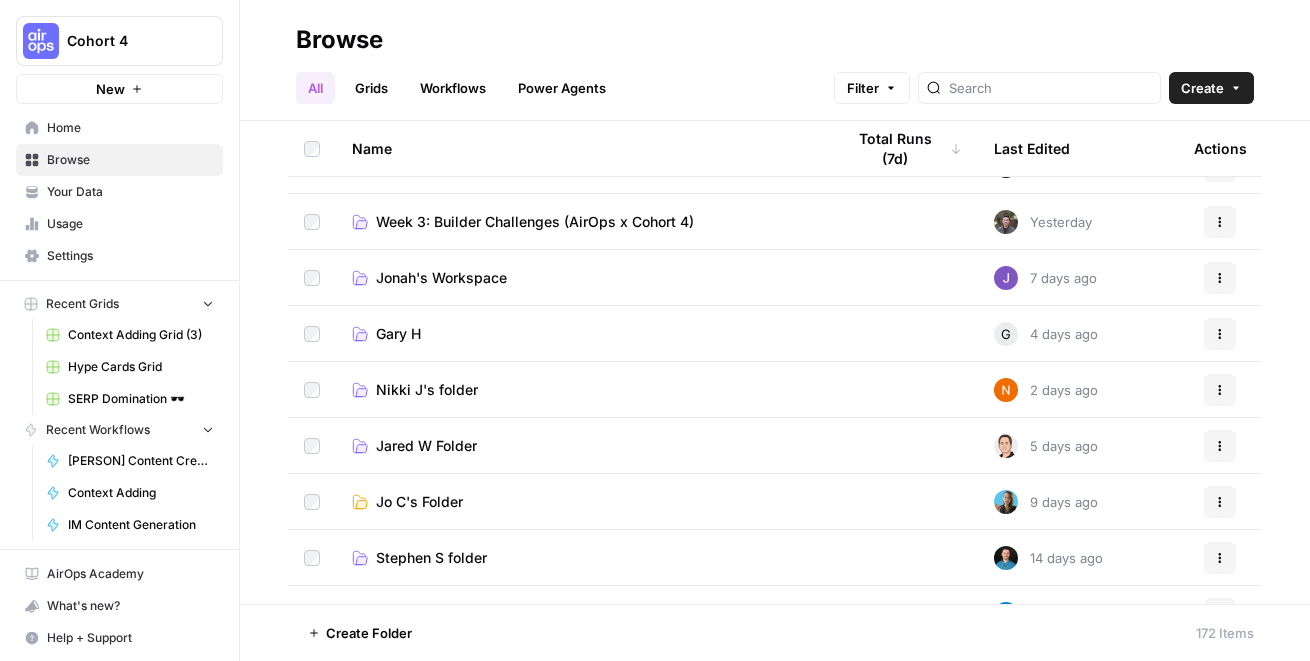 scroll, scrollTop: 40, scrollLeft: 0, axis: vertical 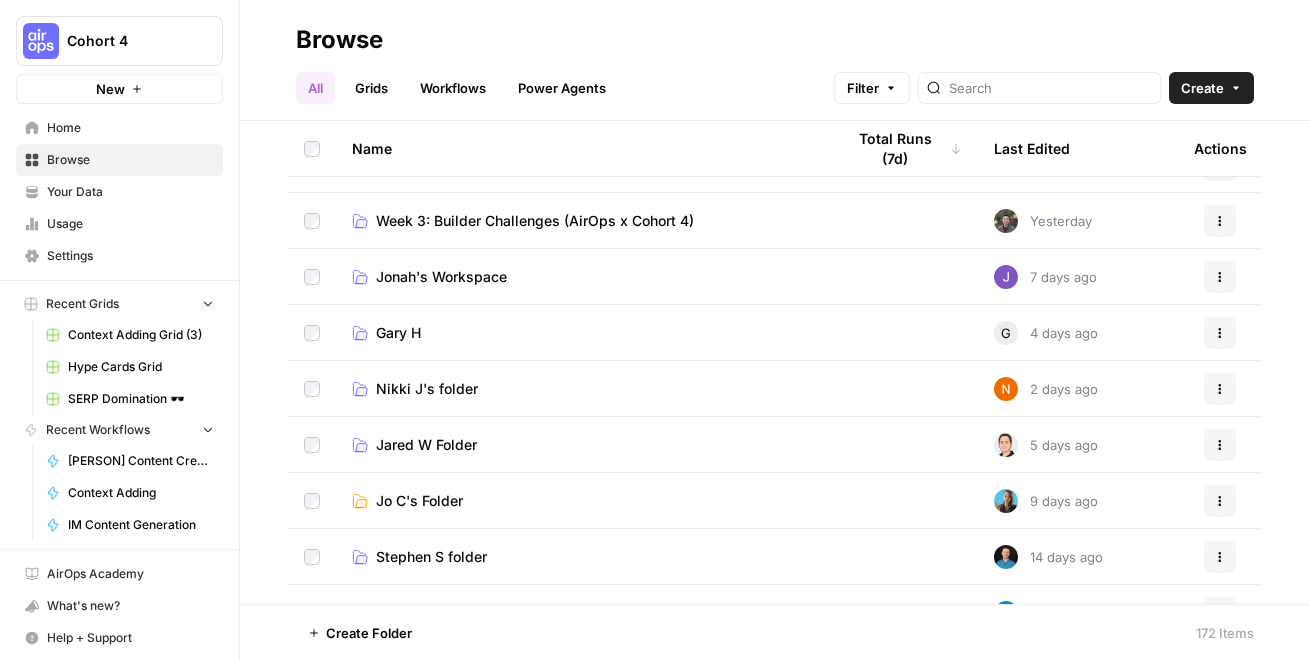 click on "Power Agents" at bounding box center [562, 88] 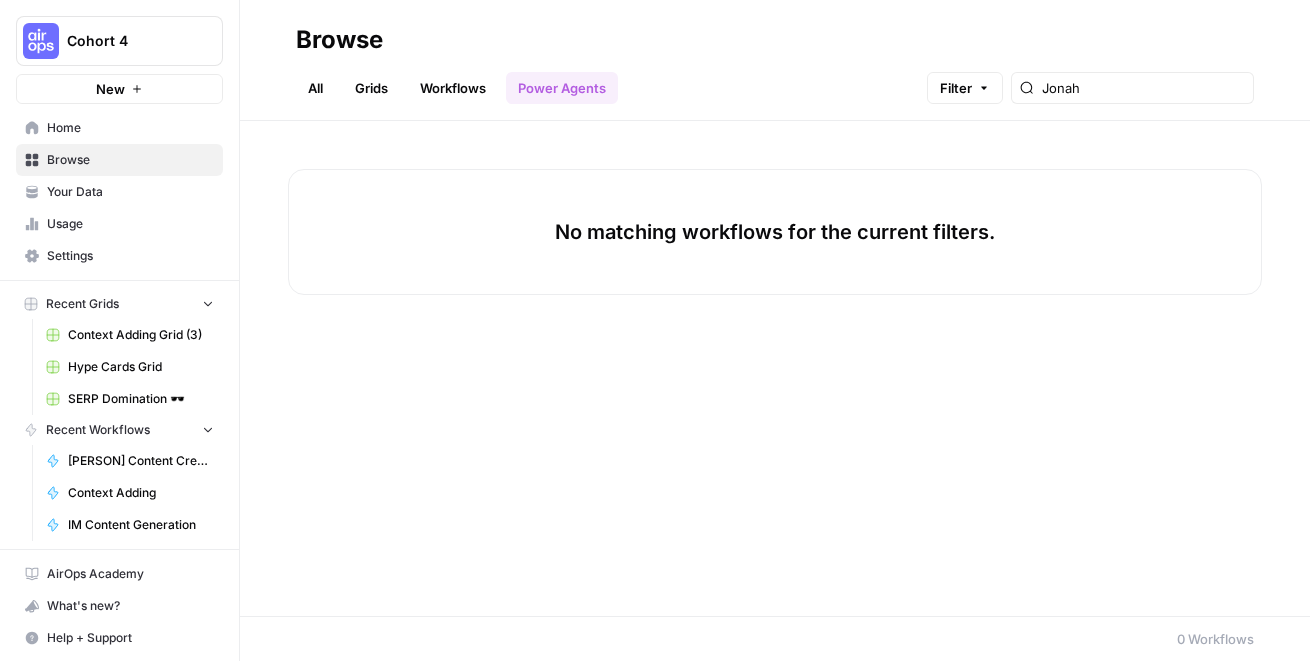 click on "All" at bounding box center (315, 88) 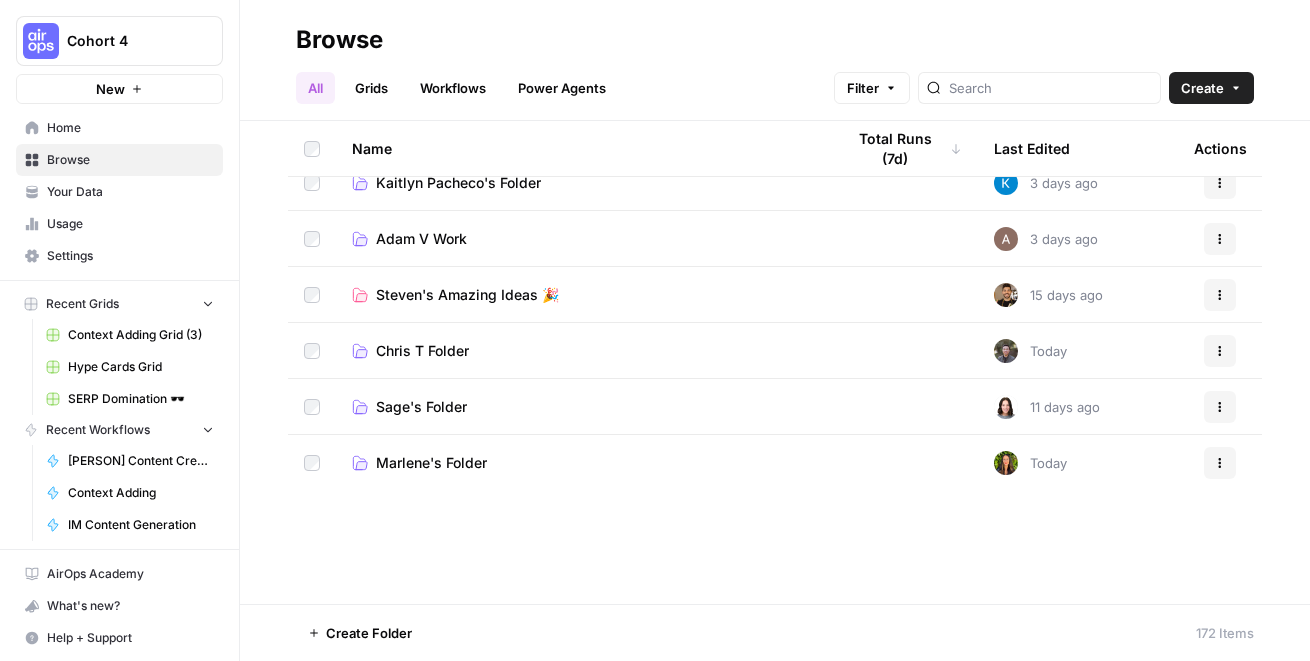 scroll, scrollTop: 0, scrollLeft: 0, axis: both 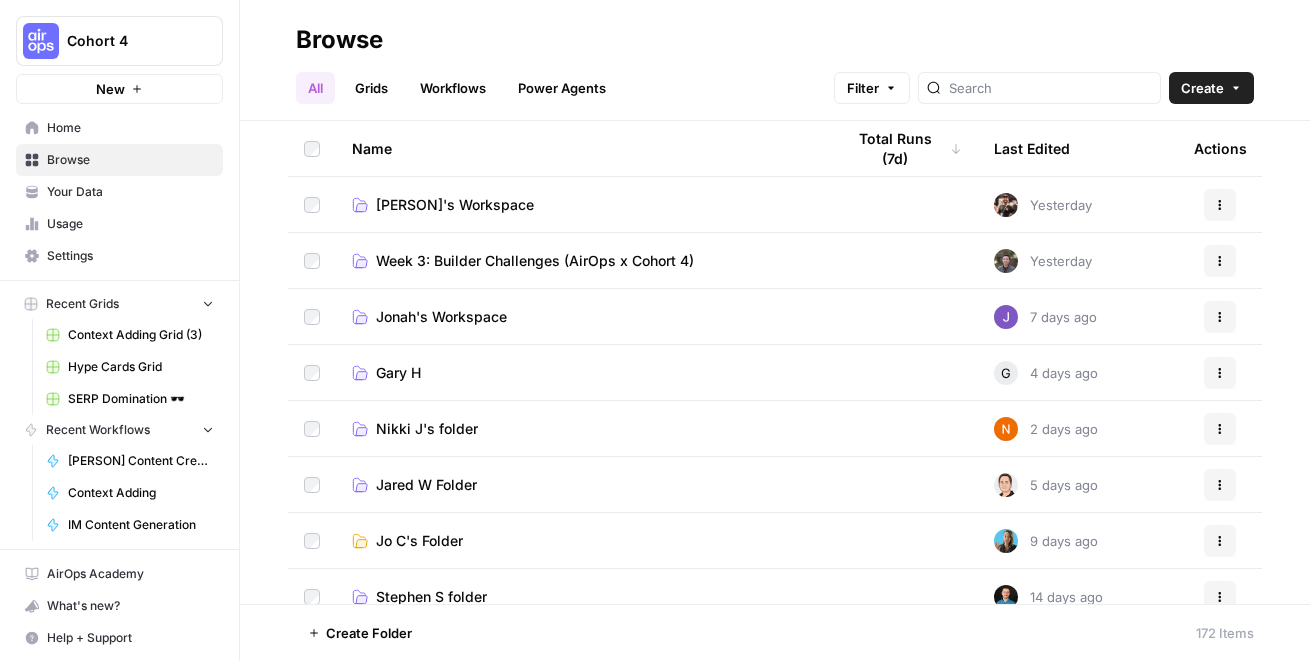 click on "Your Data" at bounding box center [130, 192] 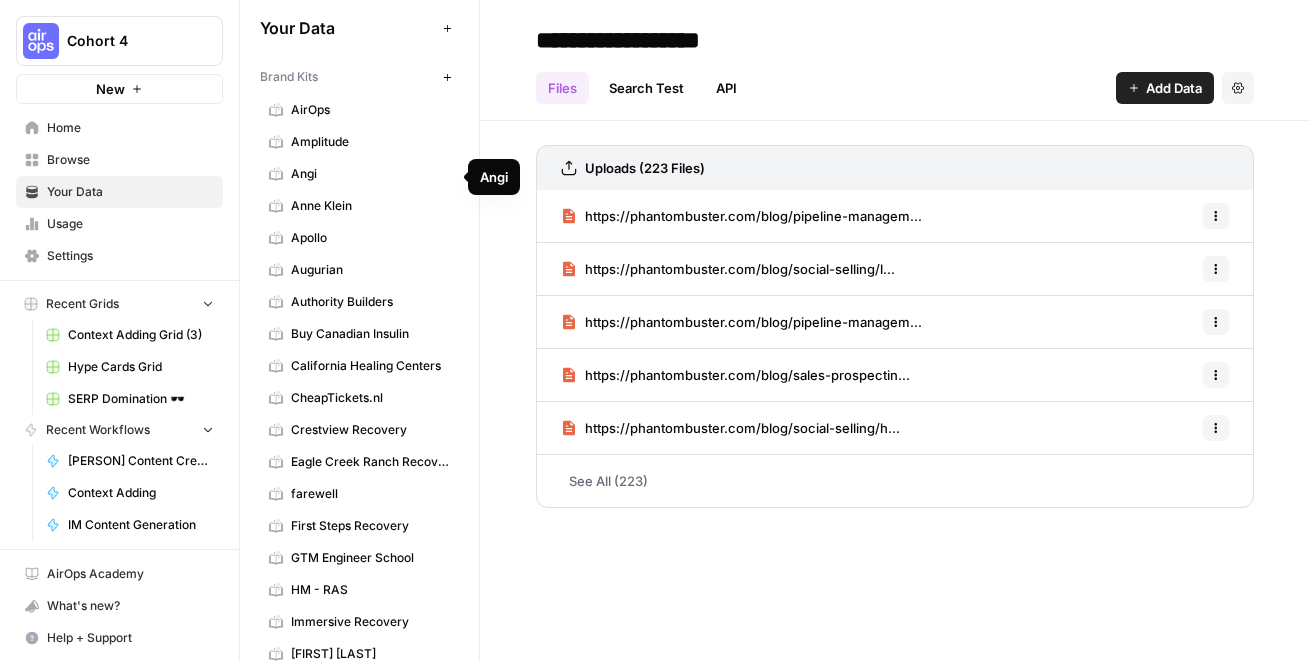 scroll, scrollTop: 0, scrollLeft: 0, axis: both 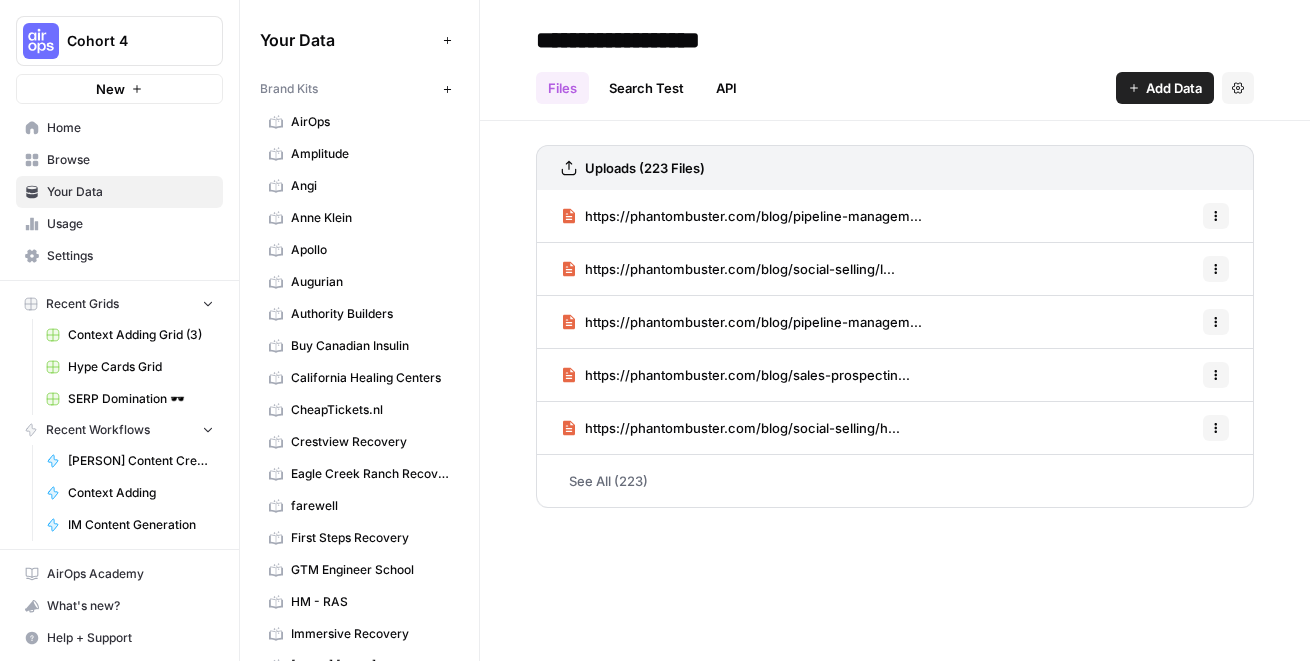 click on "Usage" at bounding box center [130, 224] 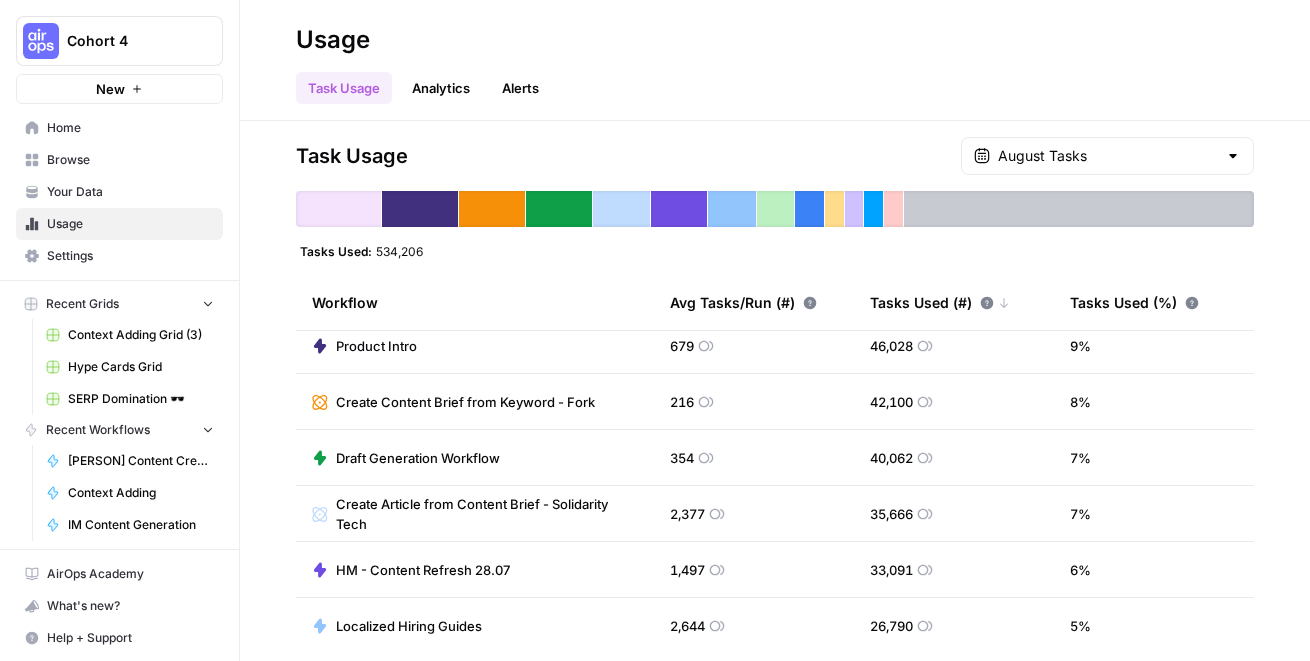 scroll, scrollTop: 82, scrollLeft: 0, axis: vertical 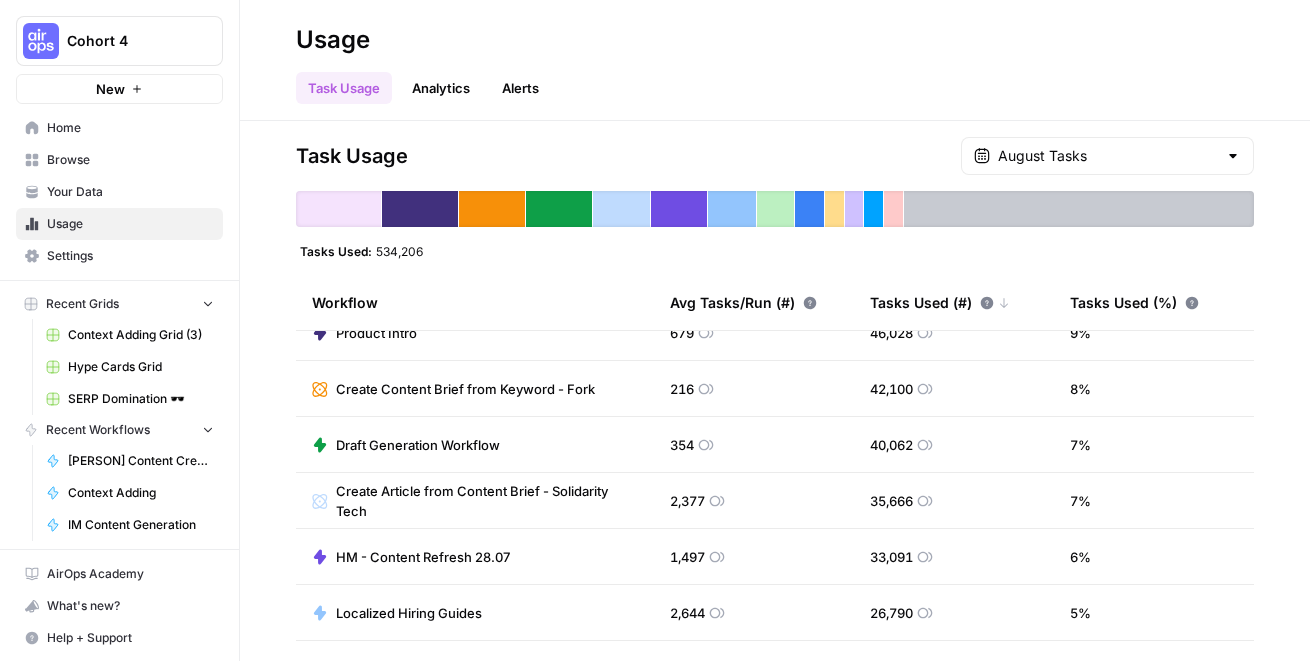 click on "Create Content Brief from Keyword - Fork" at bounding box center [465, 389] 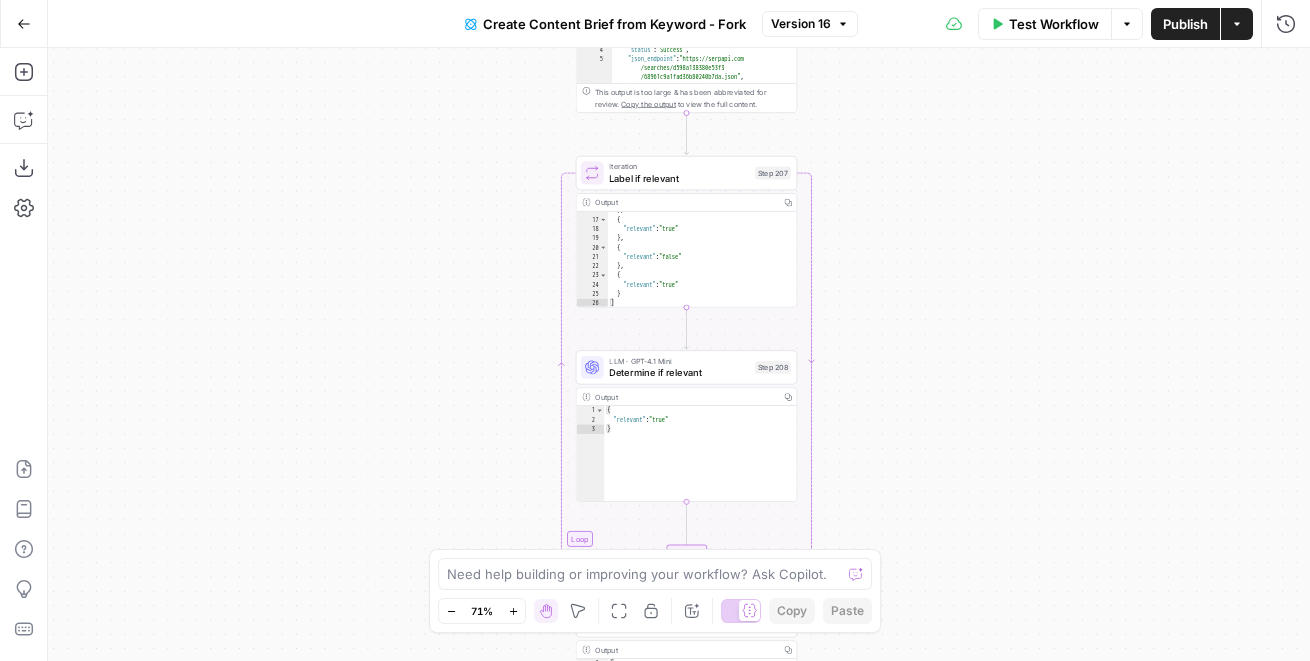 scroll, scrollTop: 203, scrollLeft: 0, axis: vertical 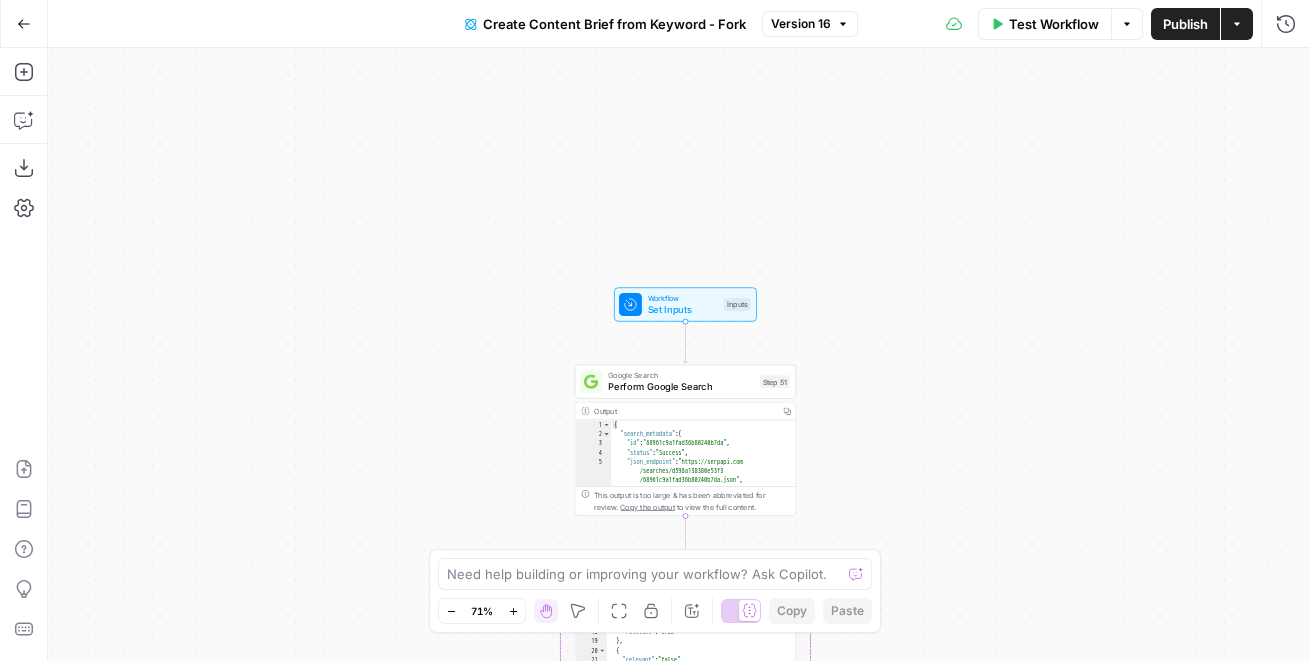 click on "Create Content Brief from Keyword - Fork" at bounding box center [614, 24] 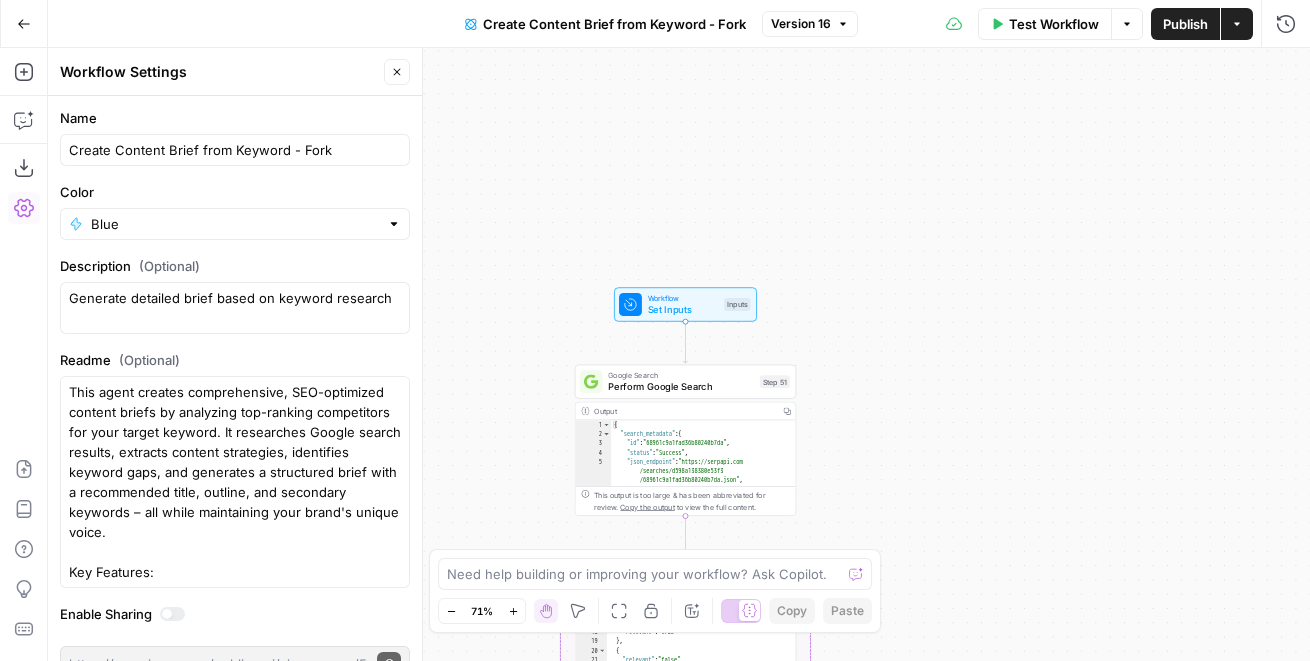 scroll, scrollTop: 33, scrollLeft: 0, axis: vertical 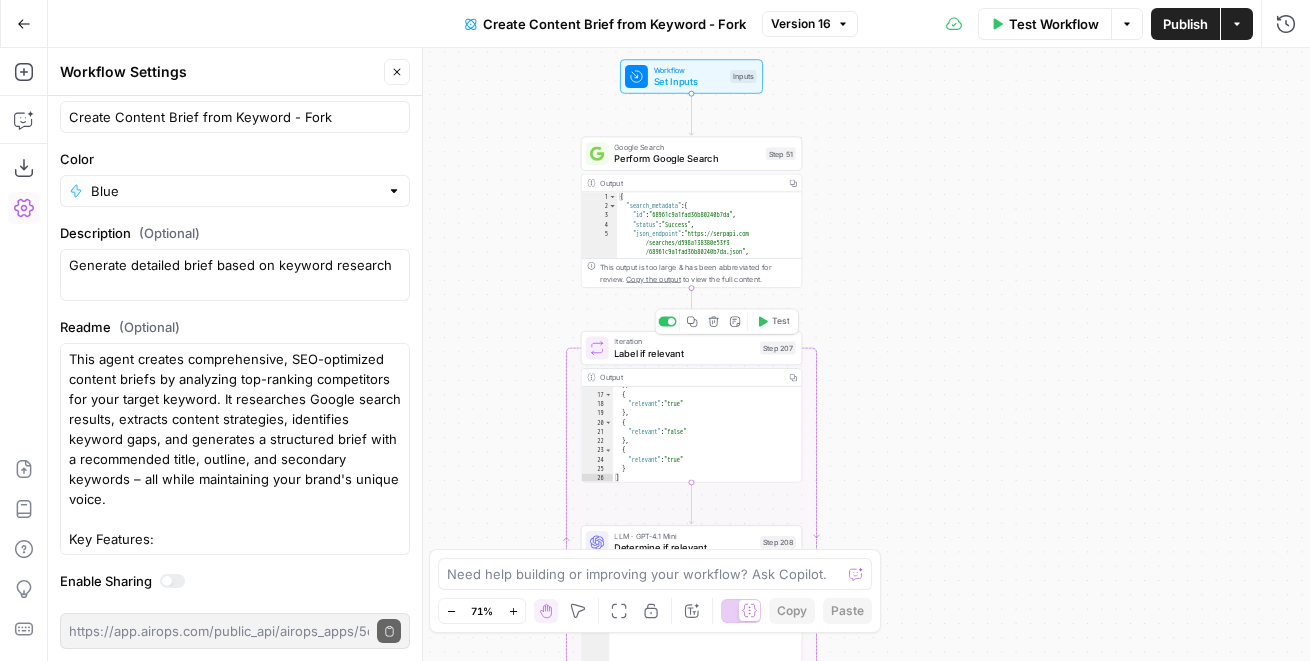 click on "Label if relevant" at bounding box center (684, 353) 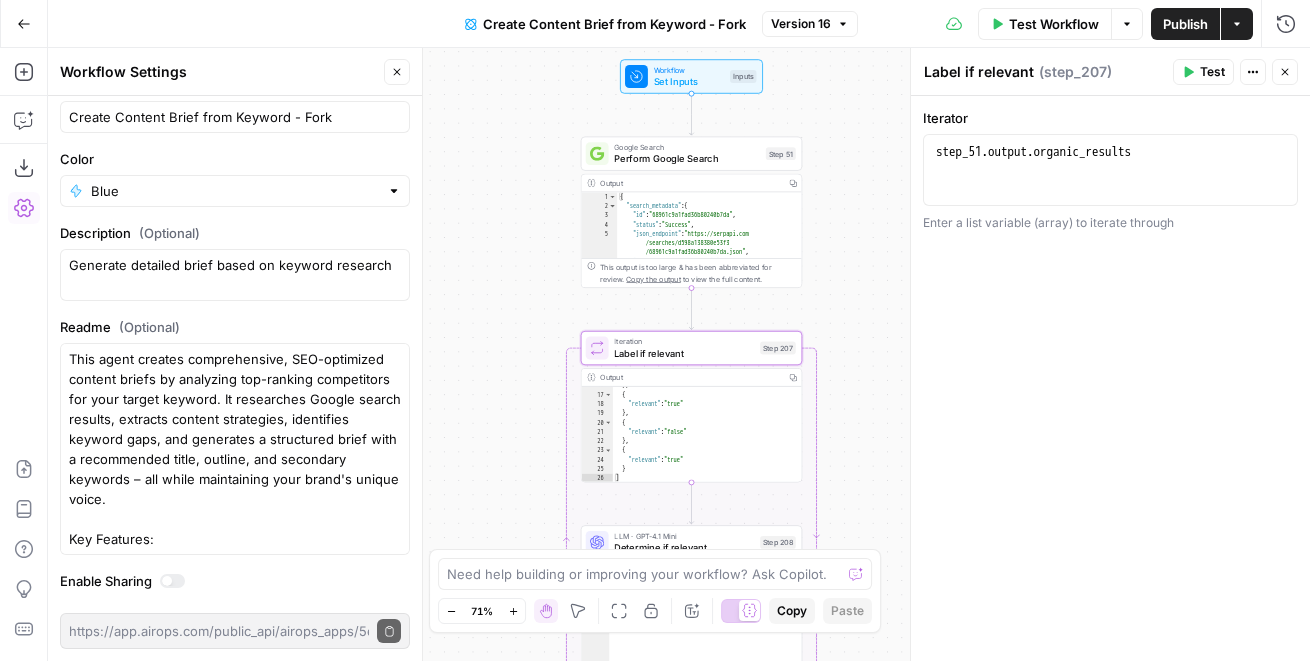 type on "**********" 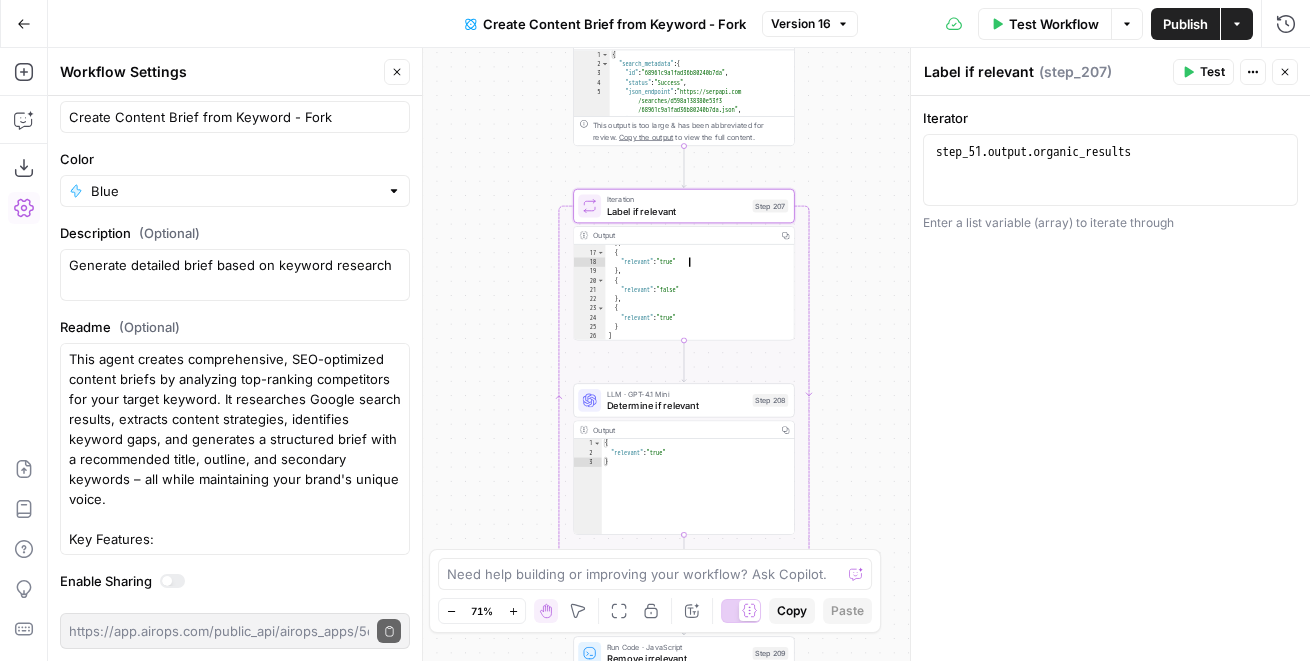 type on "*" 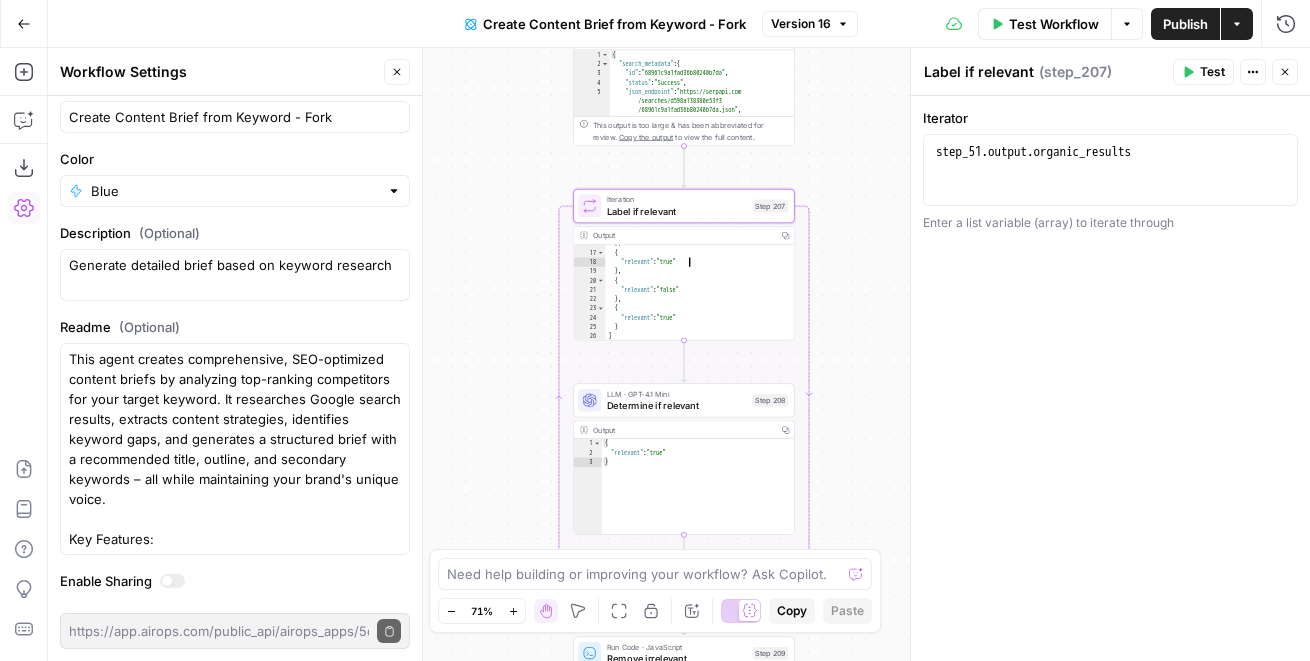 click on "{ "relevant" : "true" }" at bounding box center (698, 496) 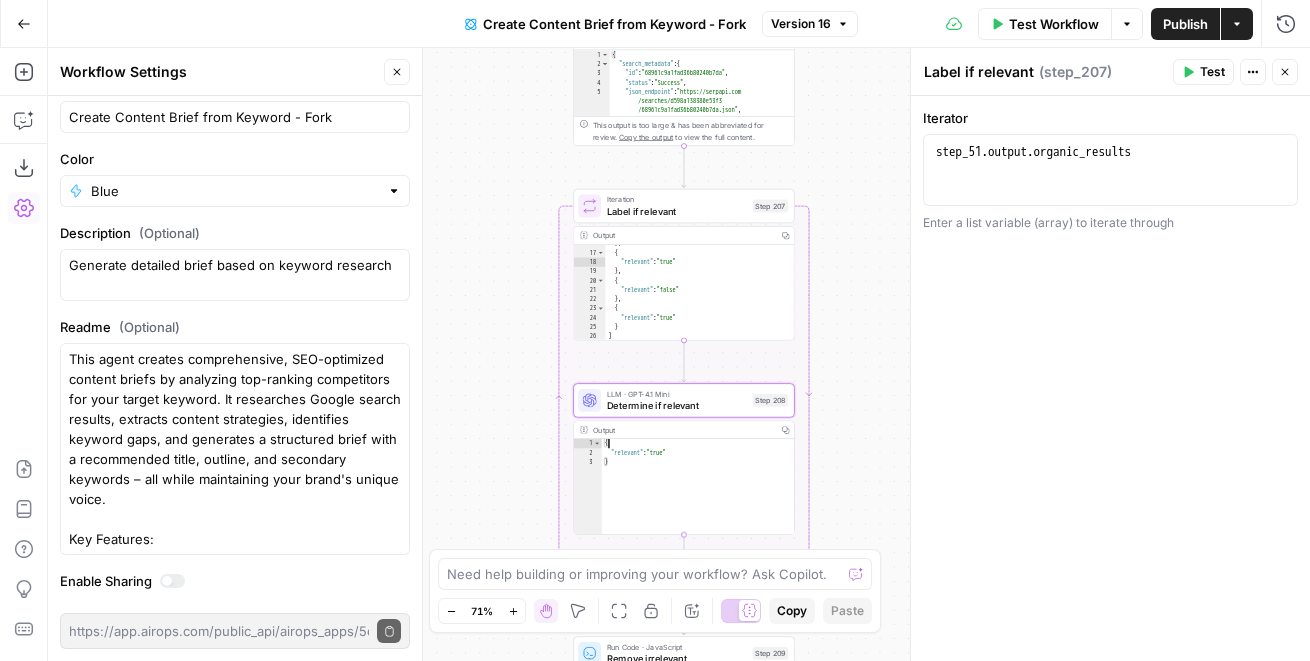 click on "Determine if relevant" at bounding box center (677, 405) 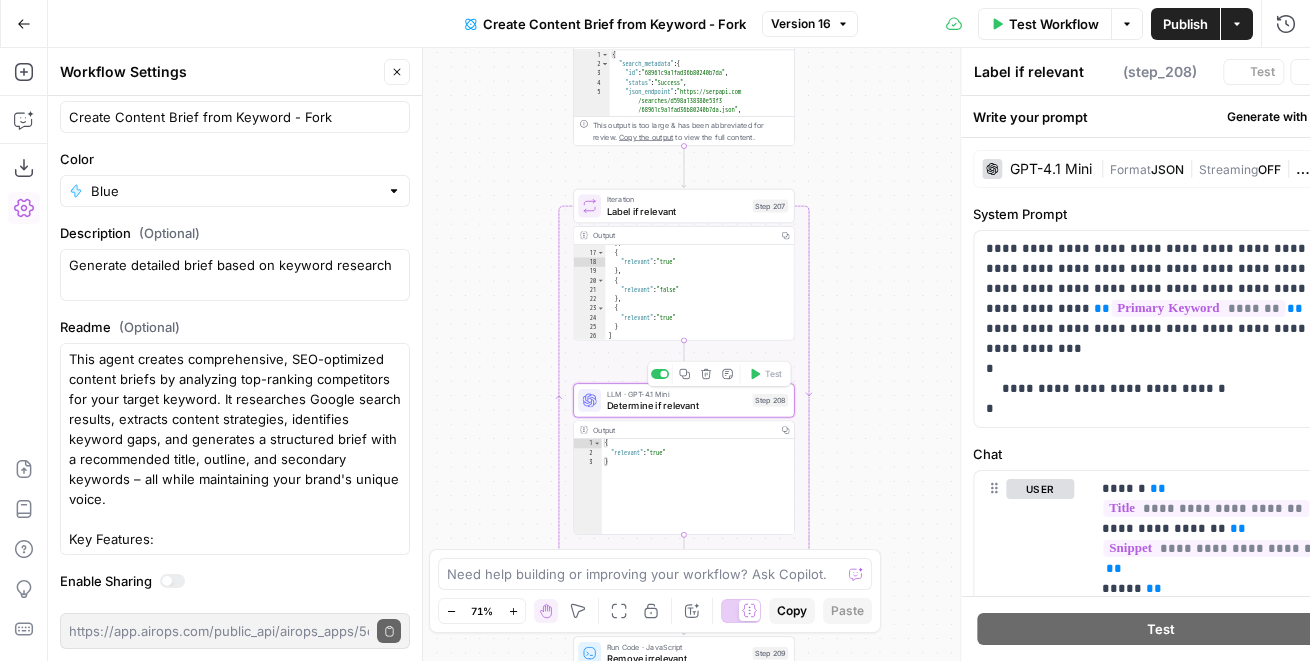 type on "Determine if relevant" 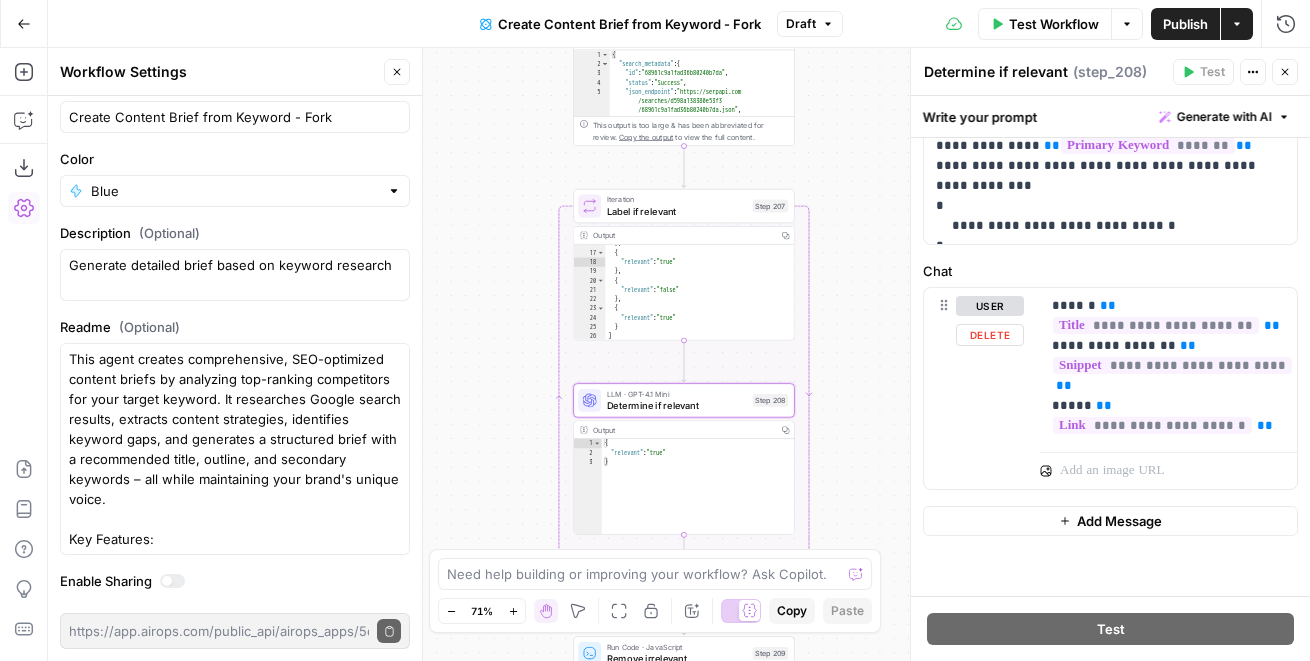 scroll, scrollTop: 0, scrollLeft: 0, axis: both 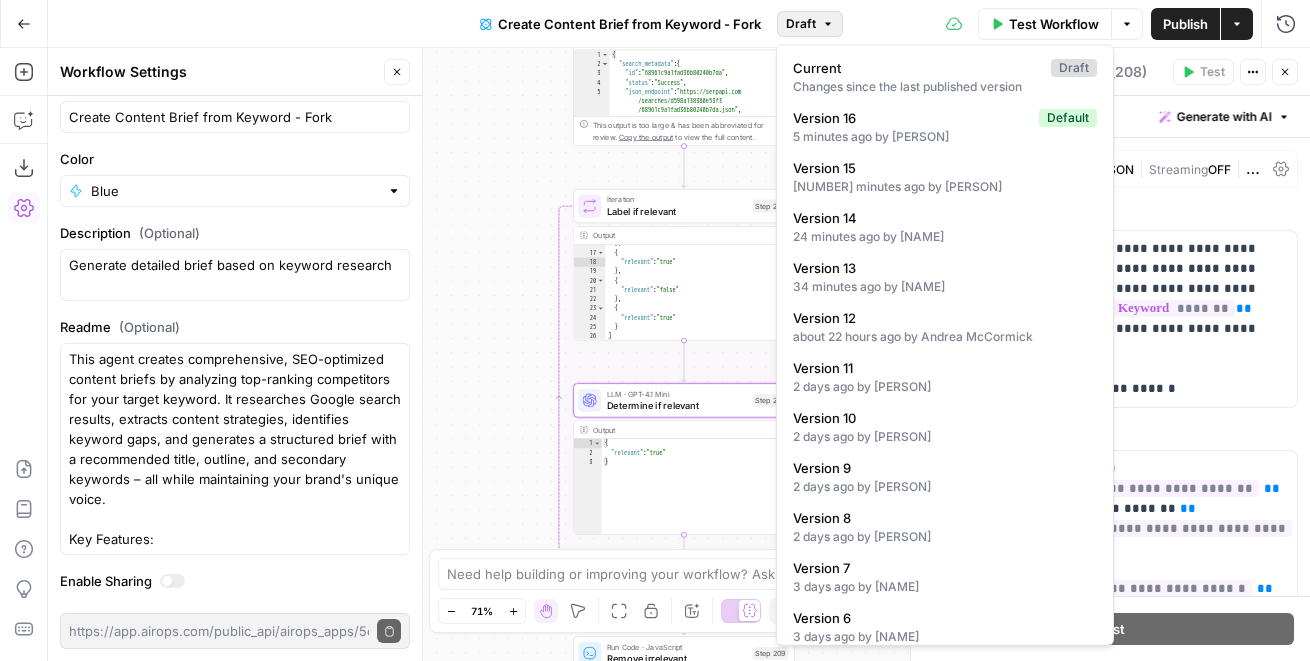 click on "Draft" at bounding box center [801, 24] 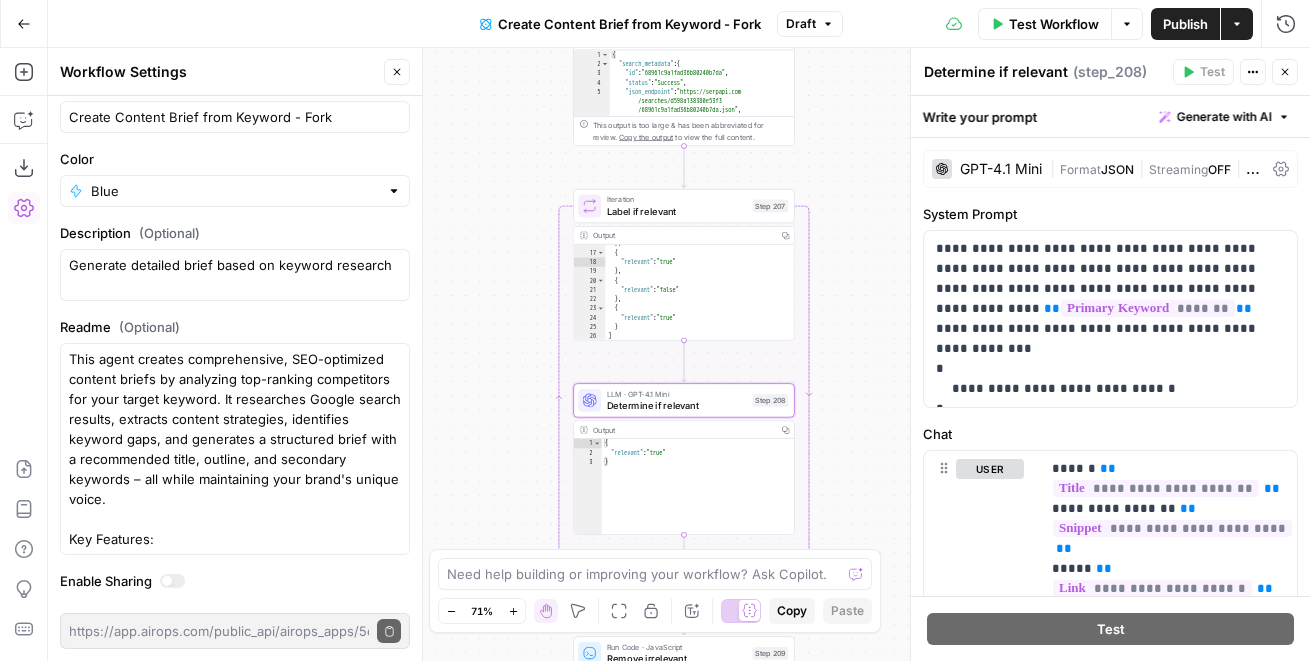click on "Draft" at bounding box center [801, 24] 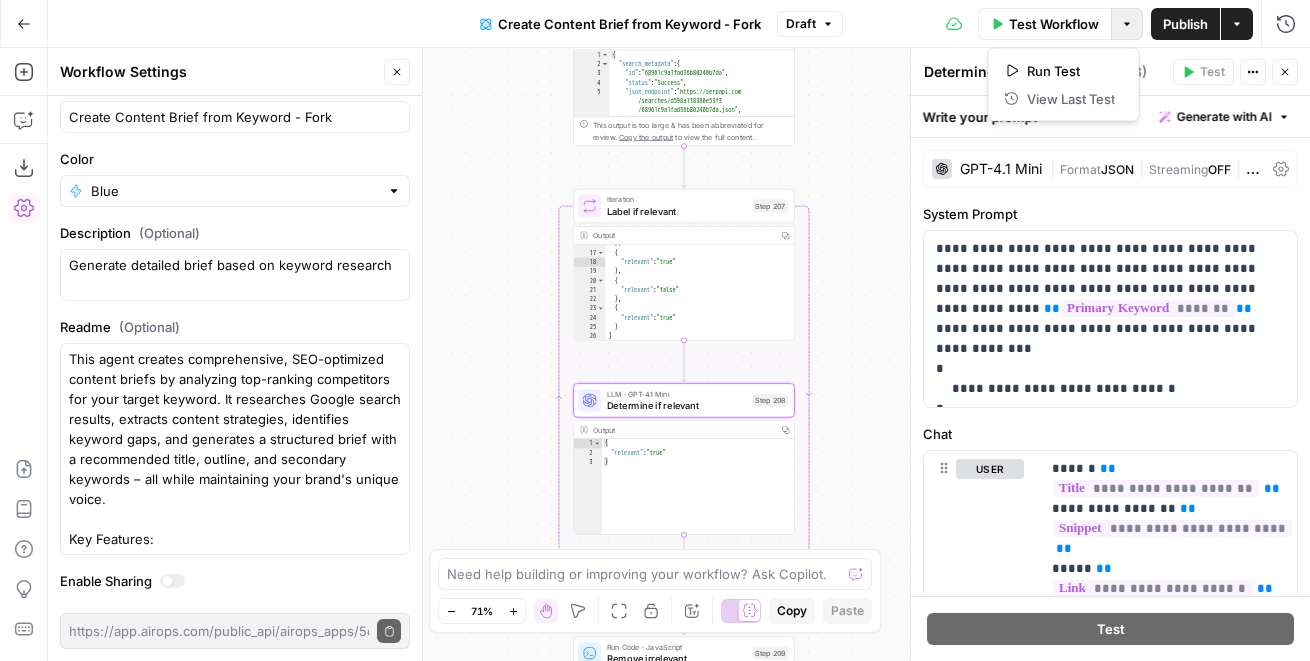 click on "Options" at bounding box center (1127, 24) 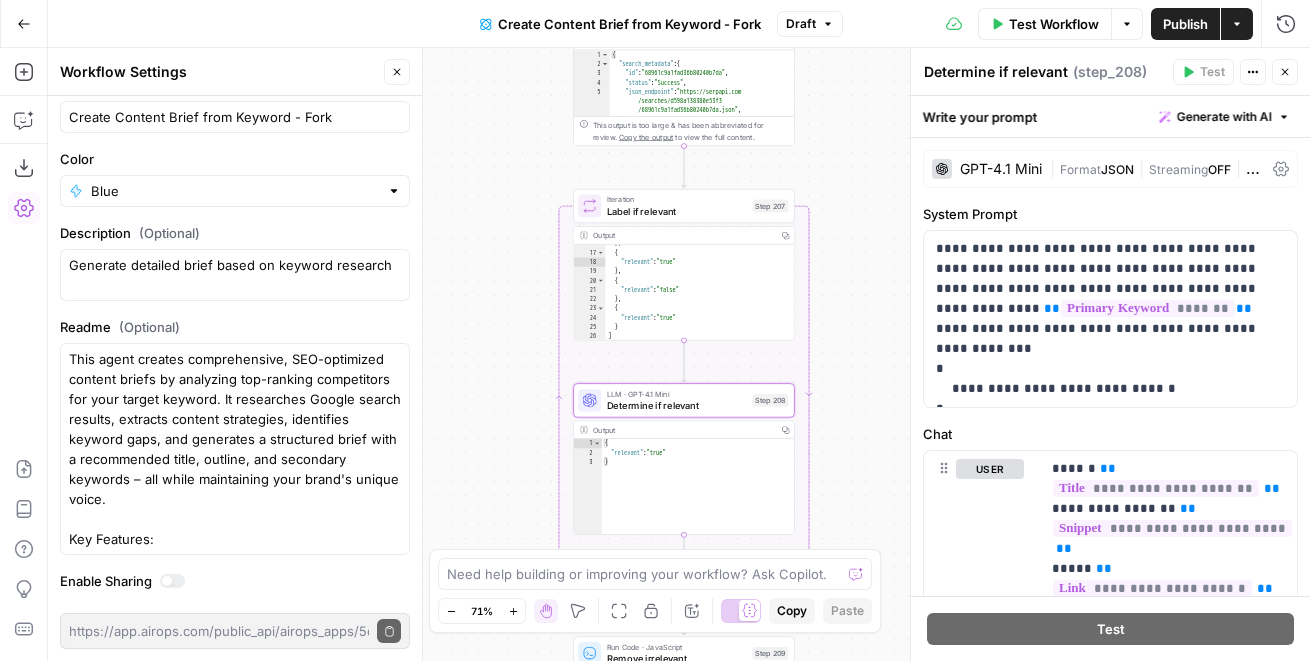 click on "Actions" at bounding box center (1237, 24) 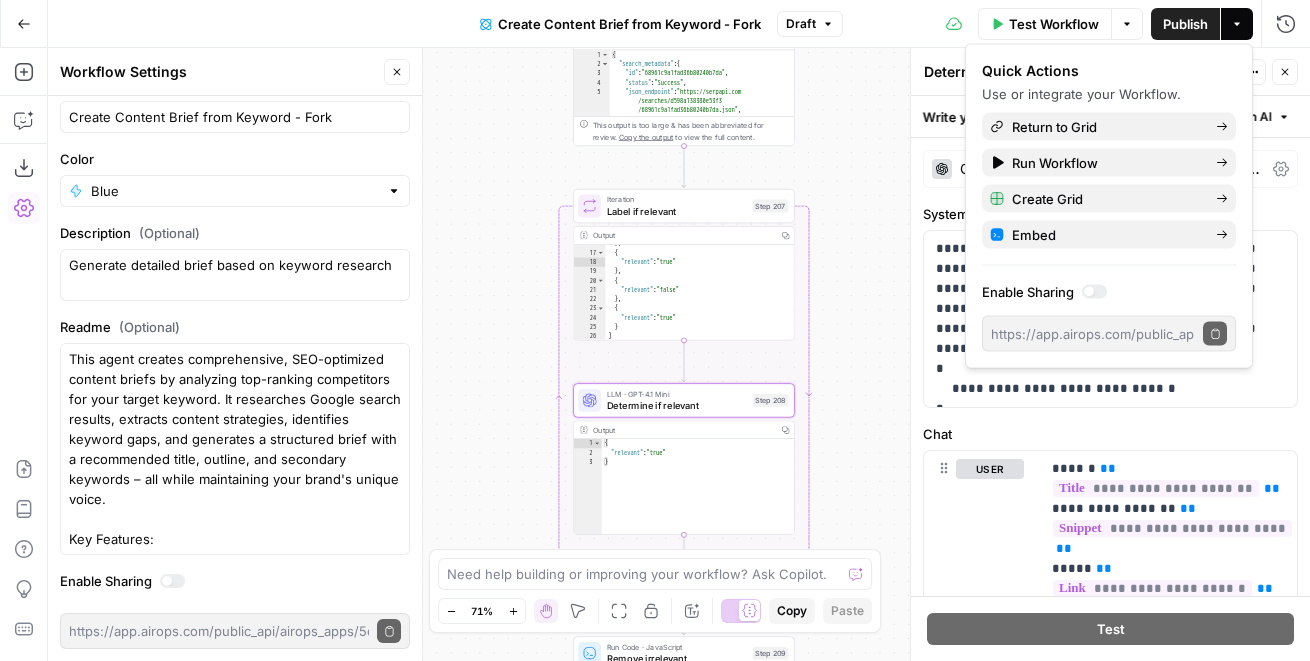 click 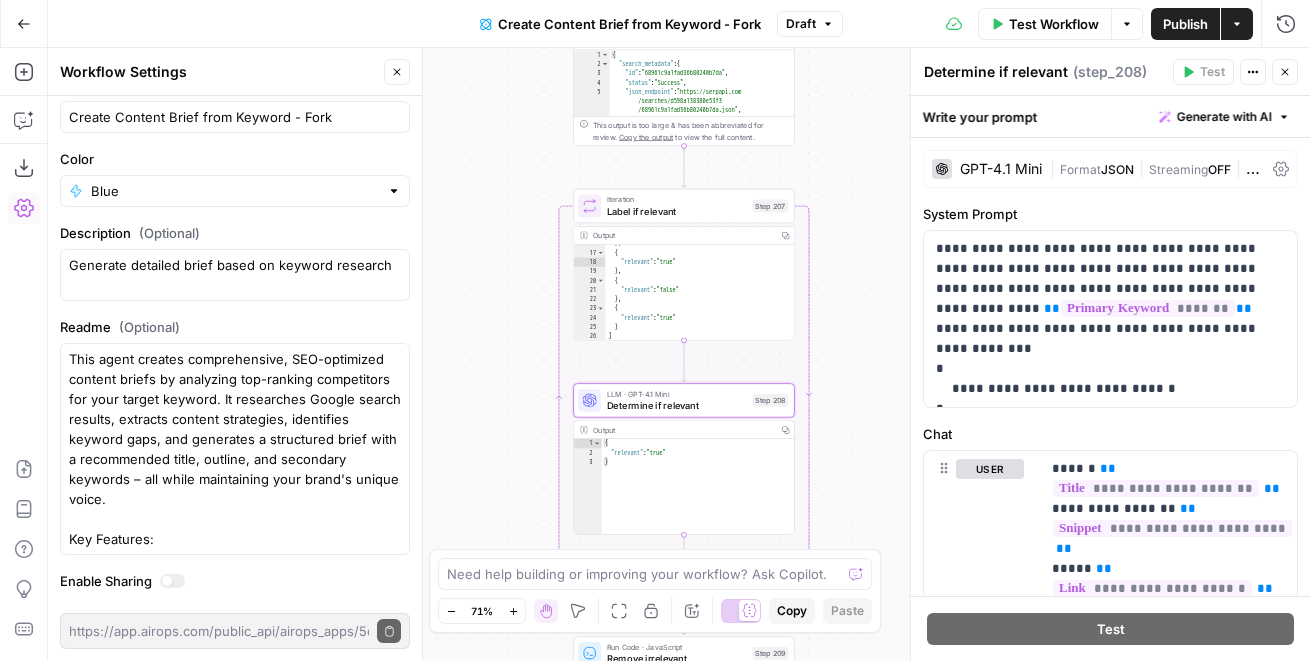 click 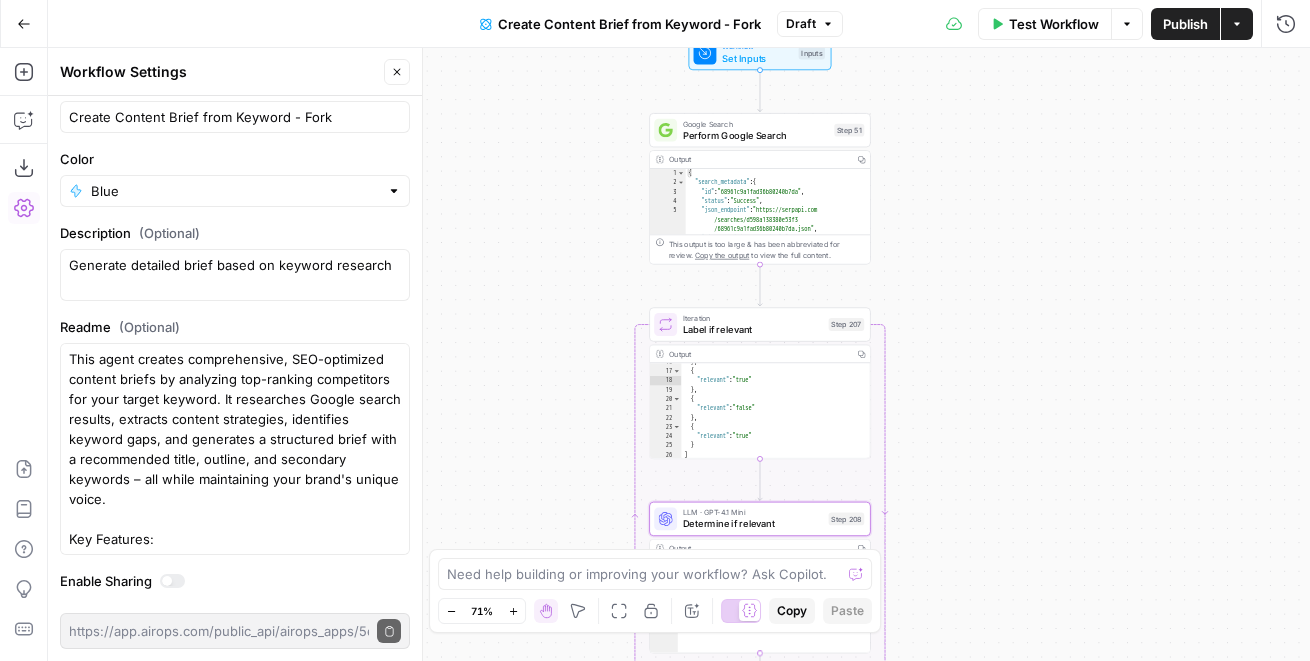 click on "Close" at bounding box center (397, 72) 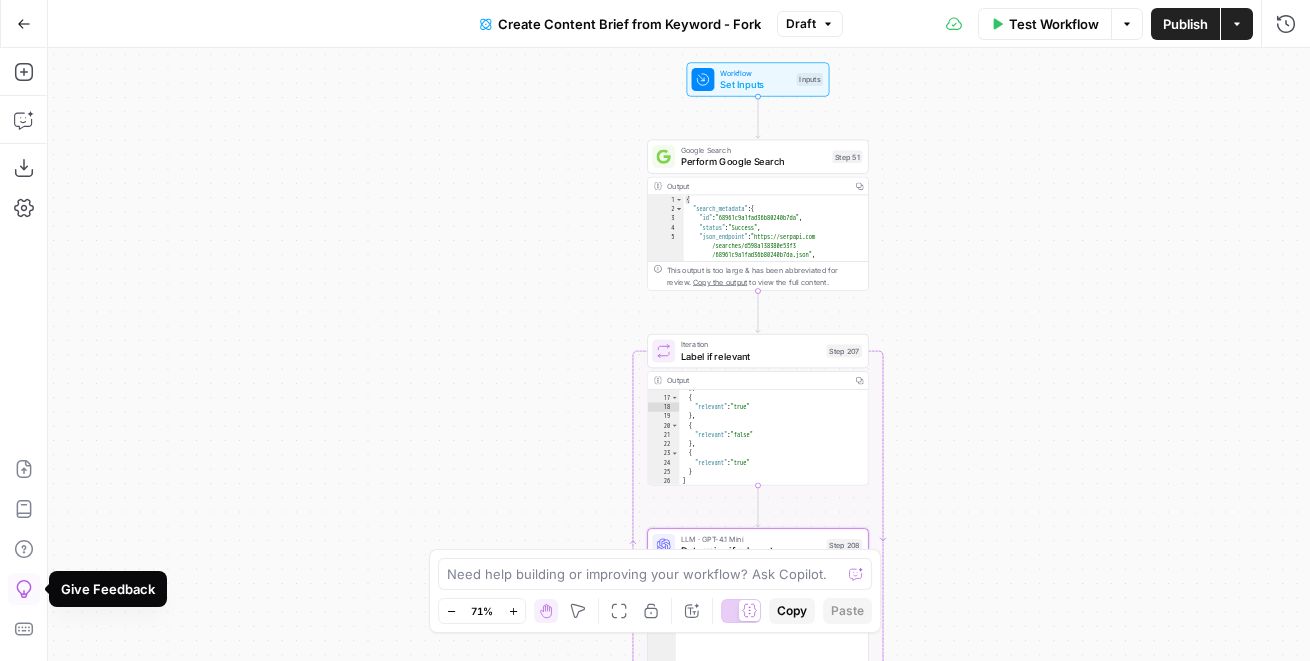 click on "Go Back" at bounding box center [24, 24] 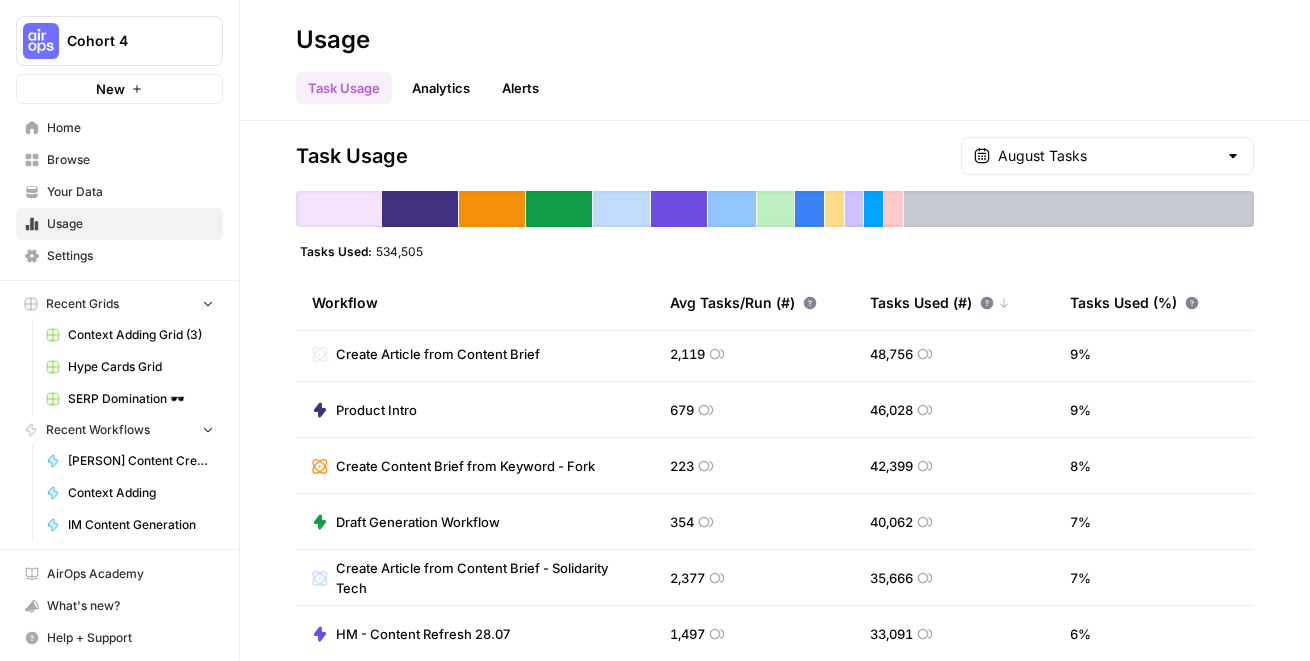 scroll, scrollTop: 6, scrollLeft: 0, axis: vertical 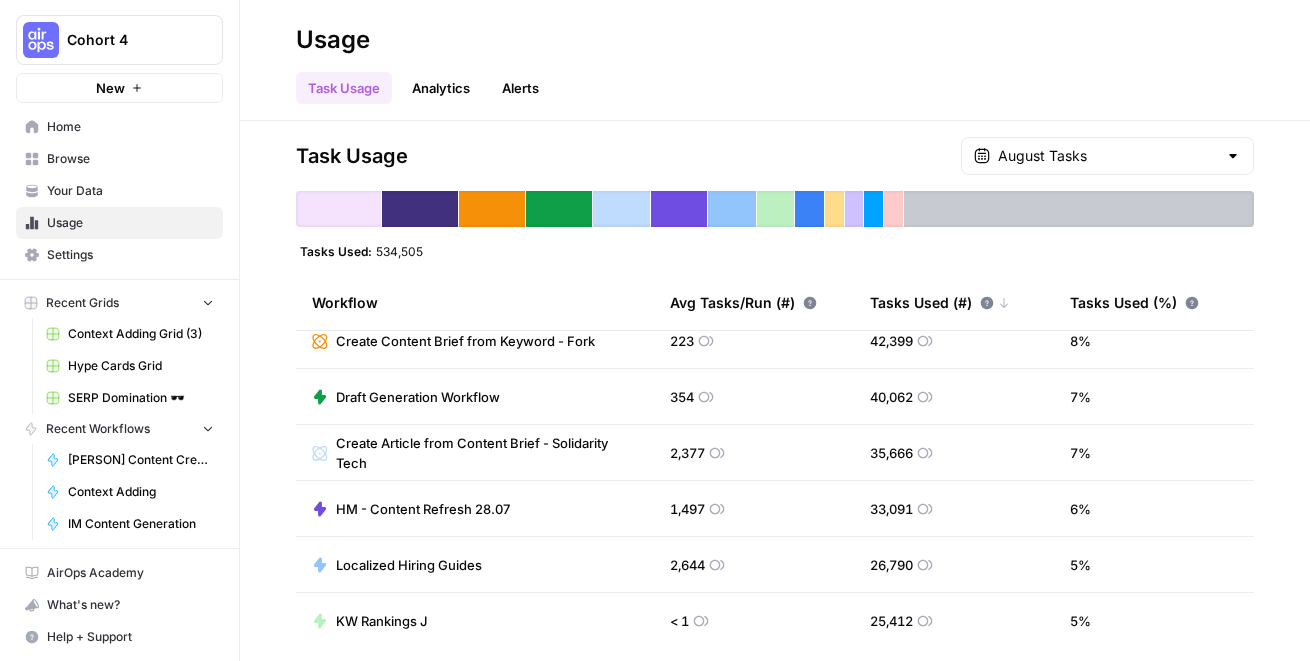 click on "Create Content Brief from Keyword - Fork" at bounding box center (465, 341) 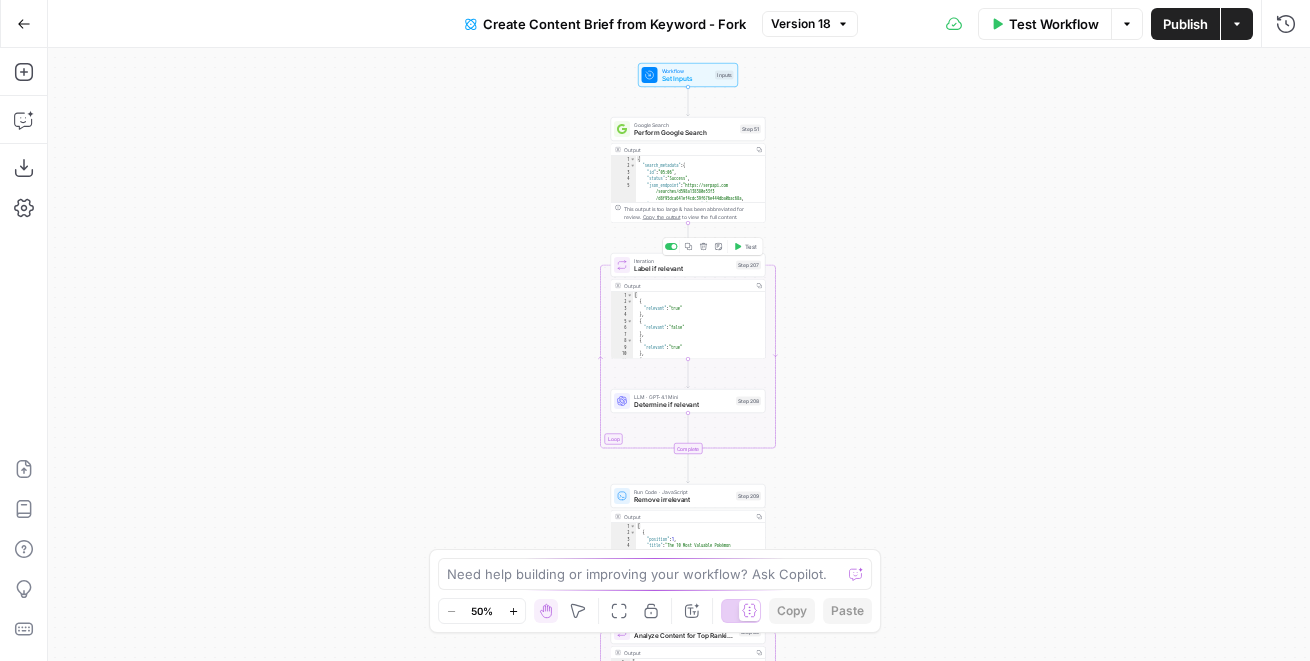 click on "Label if relevant" at bounding box center (683, 269) 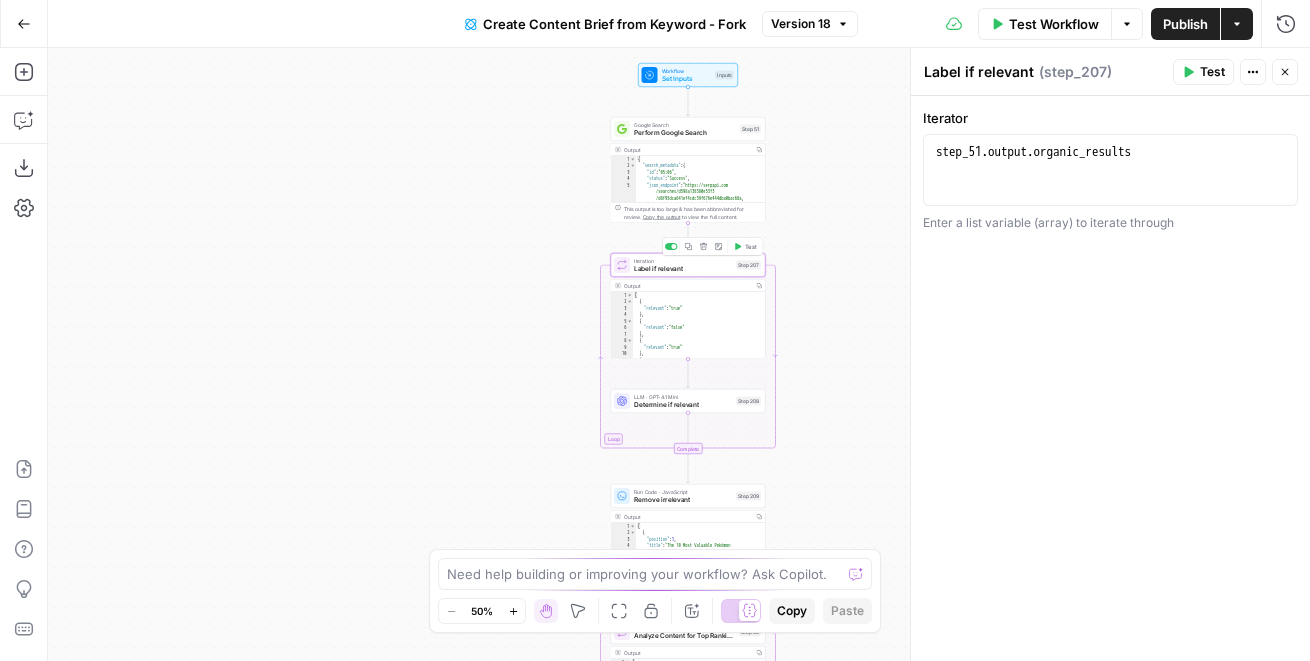 click on "Label if relevant" at bounding box center (683, 269) 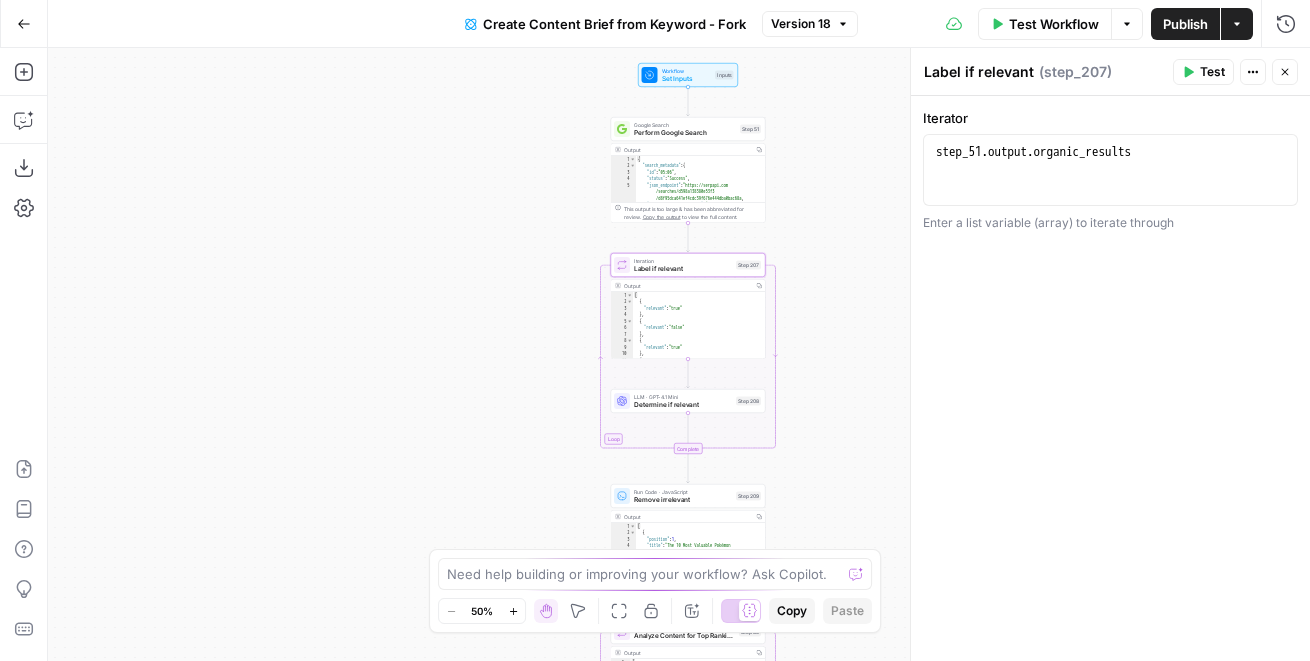 click on "Workflow Set Inputs Inputs Google Search Perform Google Search Step 51 Output Copy 1 2 3 4 5 6 {    "search_metadata" :  {      "id" :  "68962d06a68855b2f700da45" ,      "status" :  "Success" ,      "json_endpoint" :  "https://serpapi.com          /searches/d598a138380e53f3          /68962d06a68855b2f700da45.json" ,      "pixel_position_endpoint" :  "https          ://serpapi.com/searches          /d598a138380e53f3          /68962d06a68855b2f700da45          .json_with_pixel_position" ,     This output is too large & has been abbreviated for review.   Copy the output   to view the full content. Loop Iteration Label if relevant Step 207 Output Copy 1 2 3 4 5 6 7 8 9 10 11 12 [    {      "relevant" :  "true"    } ,    {      "relevant" :  "false"    } ,    {      "relevant" :  "true"    } ,    {      "relevant" :  "false"     LLM · GPT-4.1 Mini Determine if relevant Step 208 Complete Run Code · JavaScript Remove irrelevant Step 209 Output Copy 1 2 3 4 5 6 [" at bounding box center [679, 354] 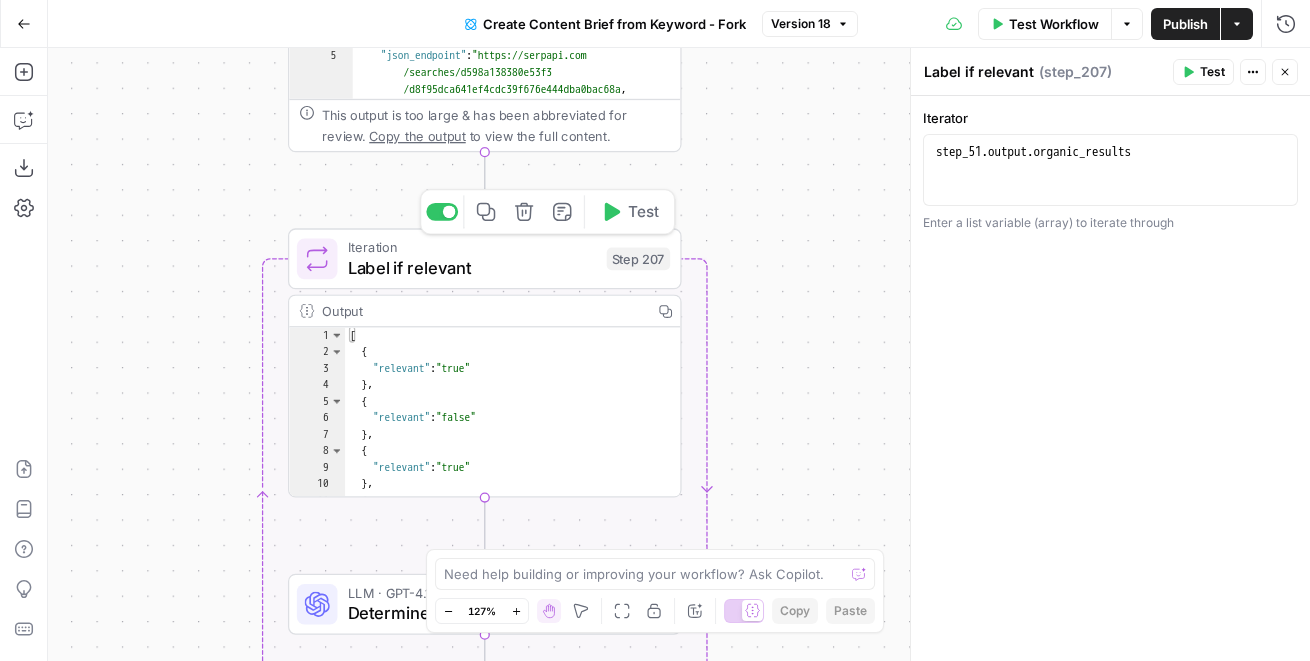 click on "Label if relevant" at bounding box center [472, 267] 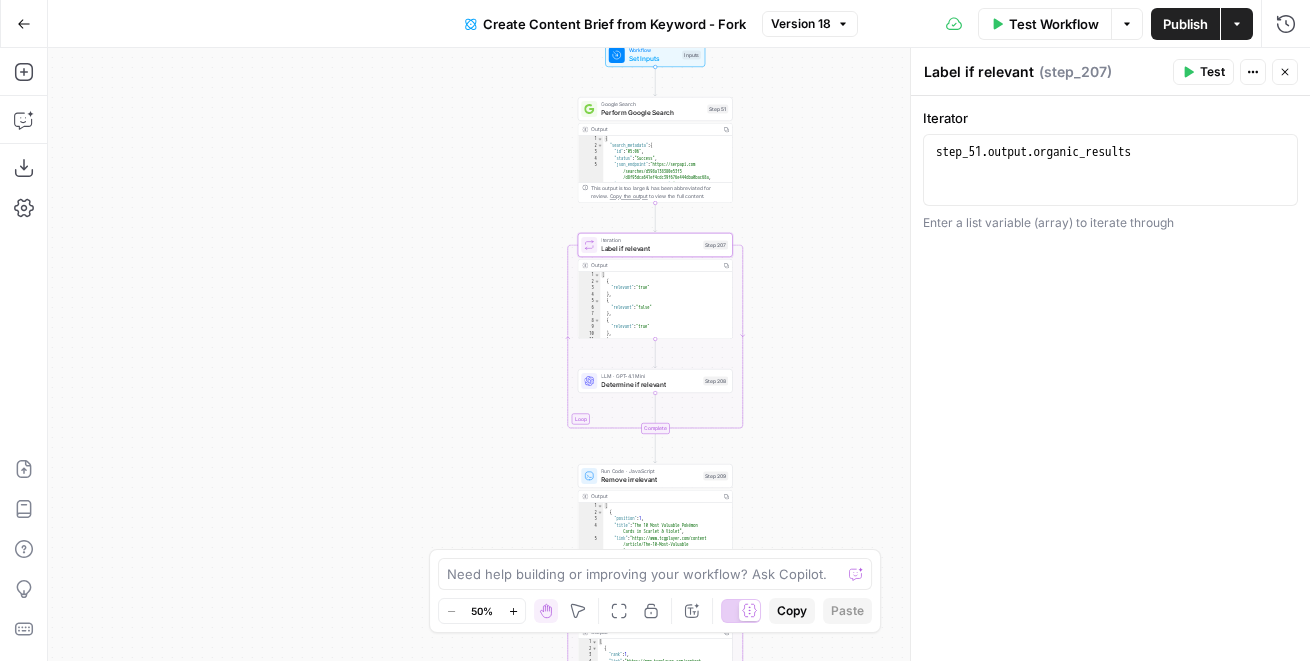 click on "Determine if relevant" at bounding box center (650, 384) 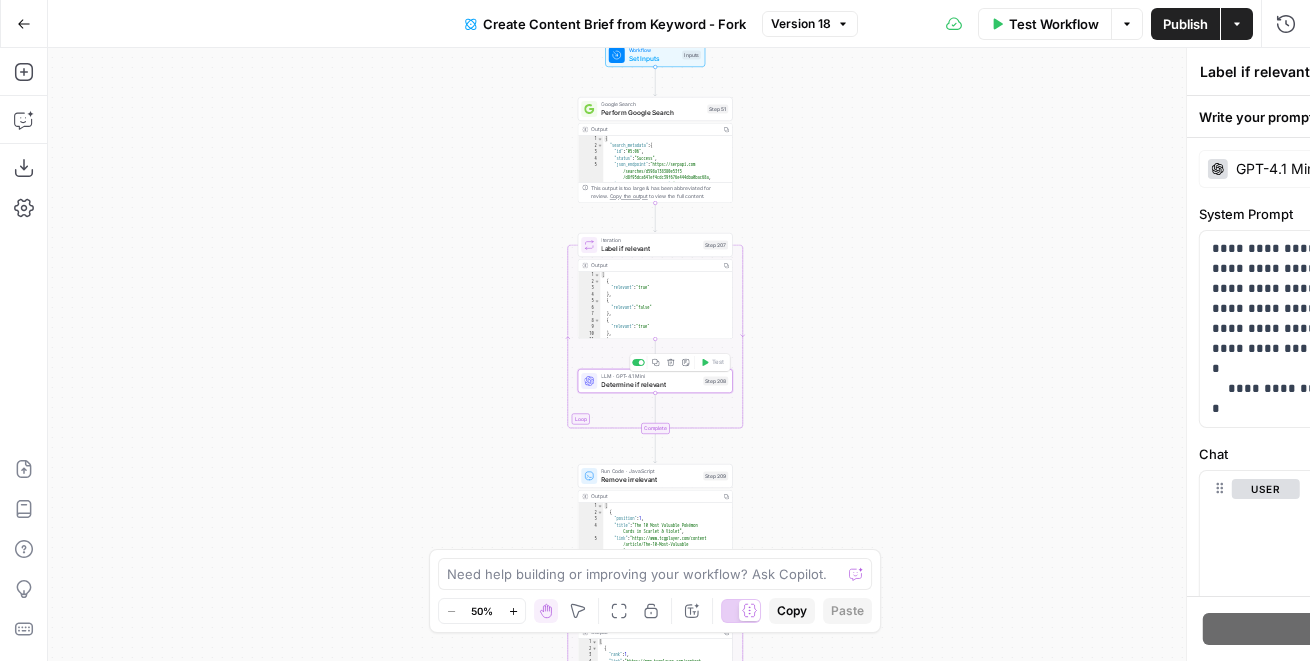 type on "Determine if relevant" 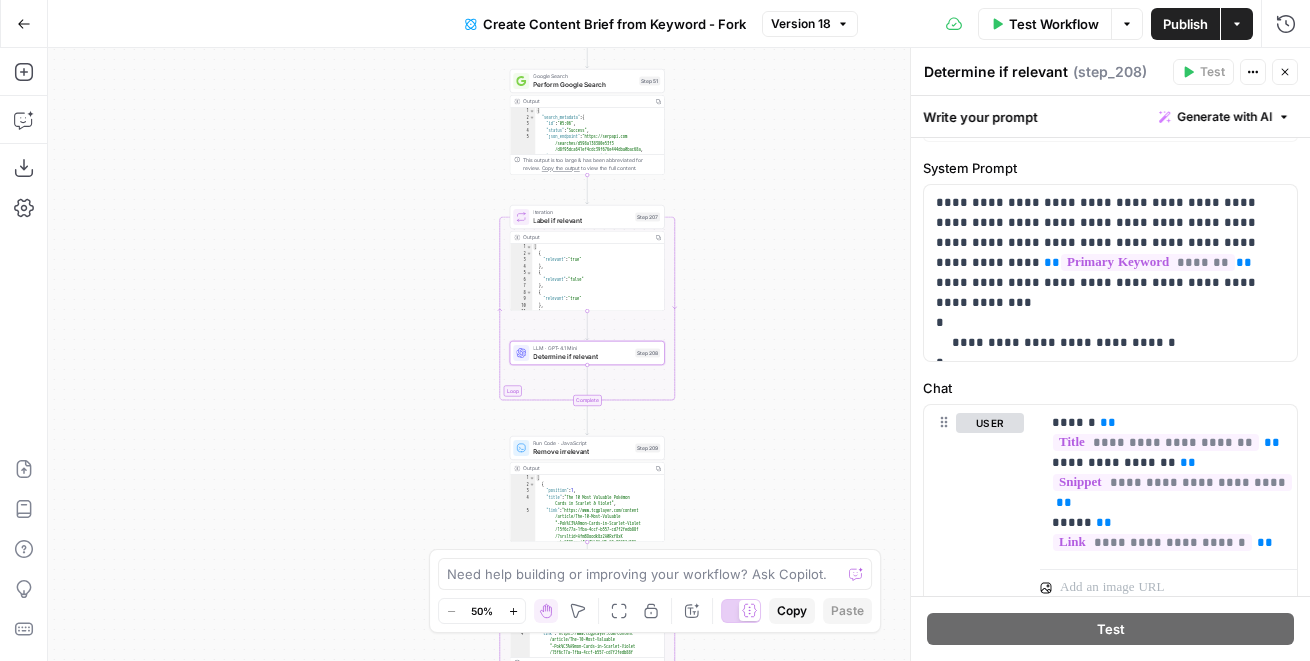 scroll, scrollTop: 0, scrollLeft: 0, axis: both 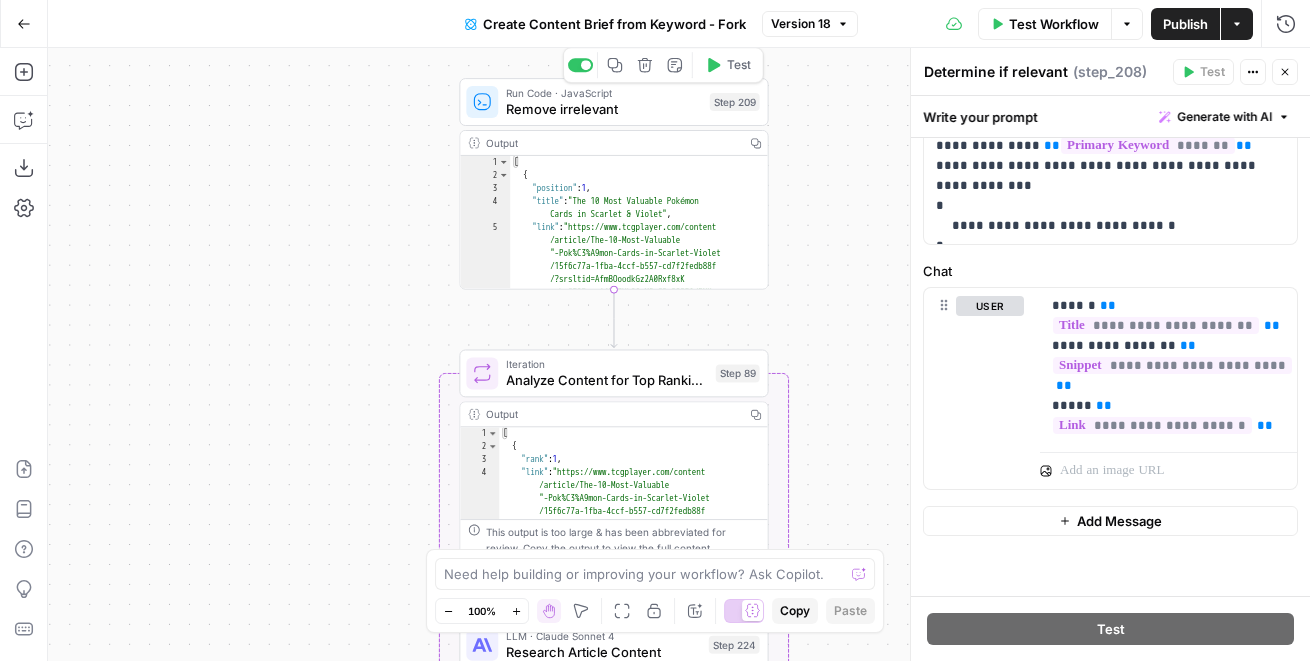 click on "Remove irrelevant" at bounding box center [604, 109] 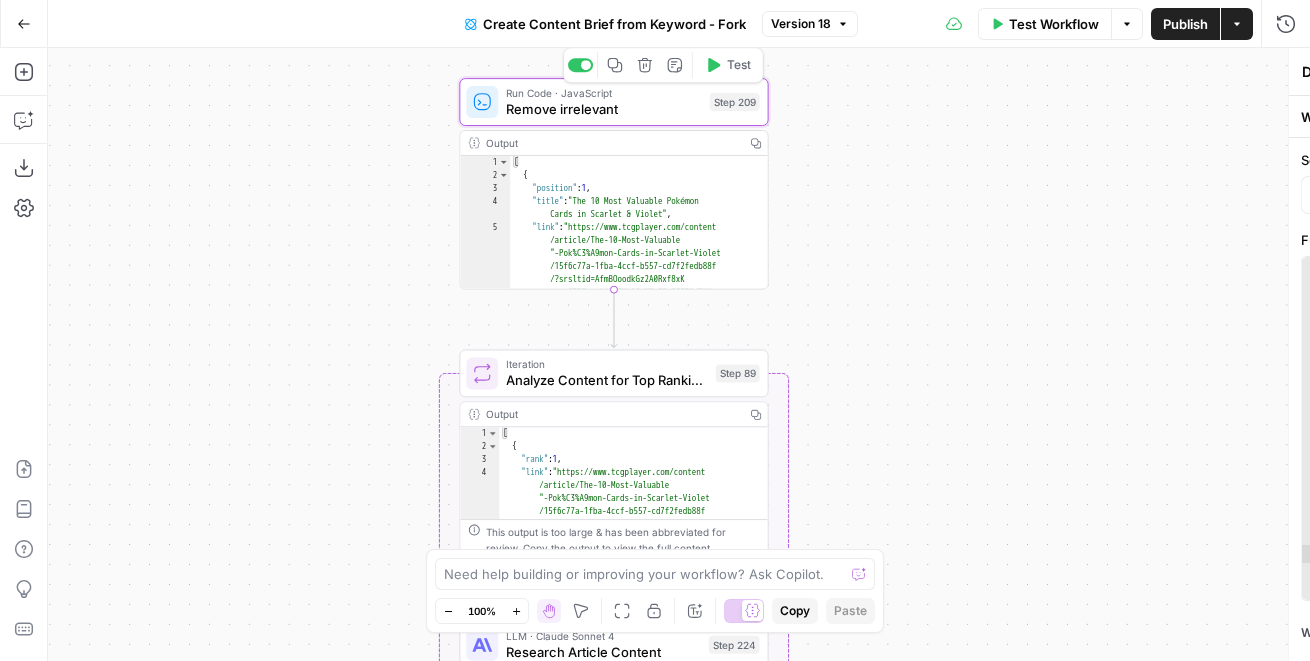 type on "Remove irrelevant" 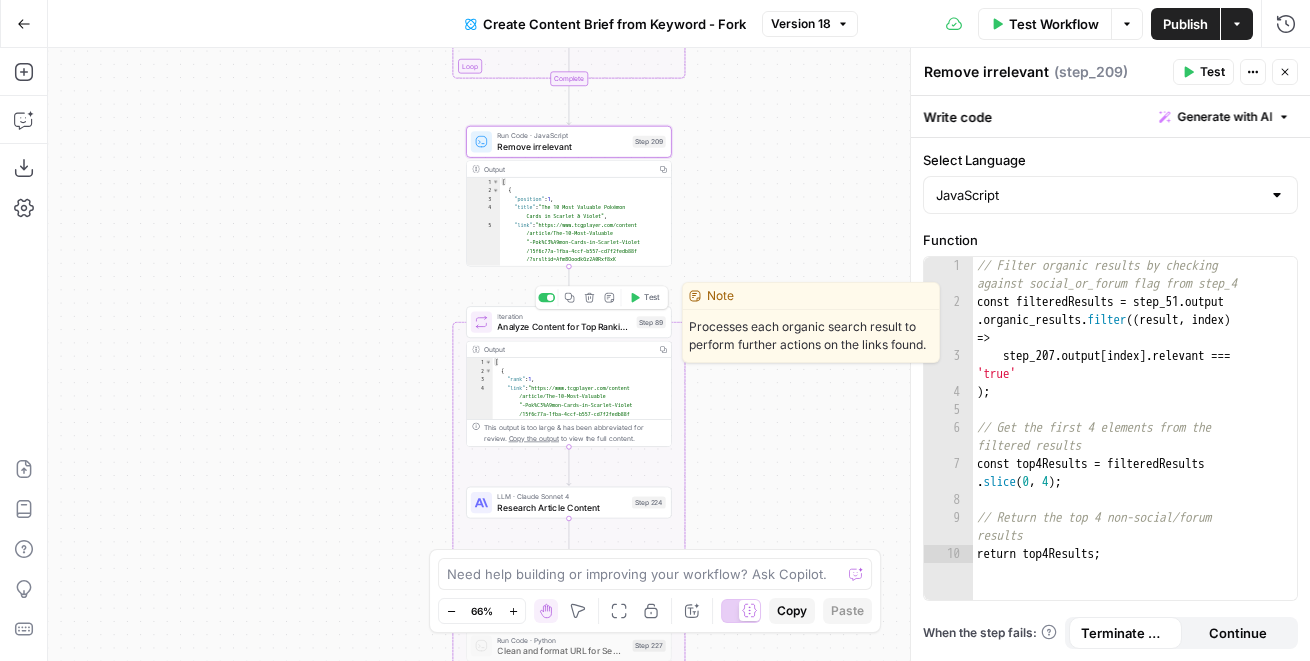 click on "Analyze Content for Top Ranking Pages" at bounding box center [564, 326] 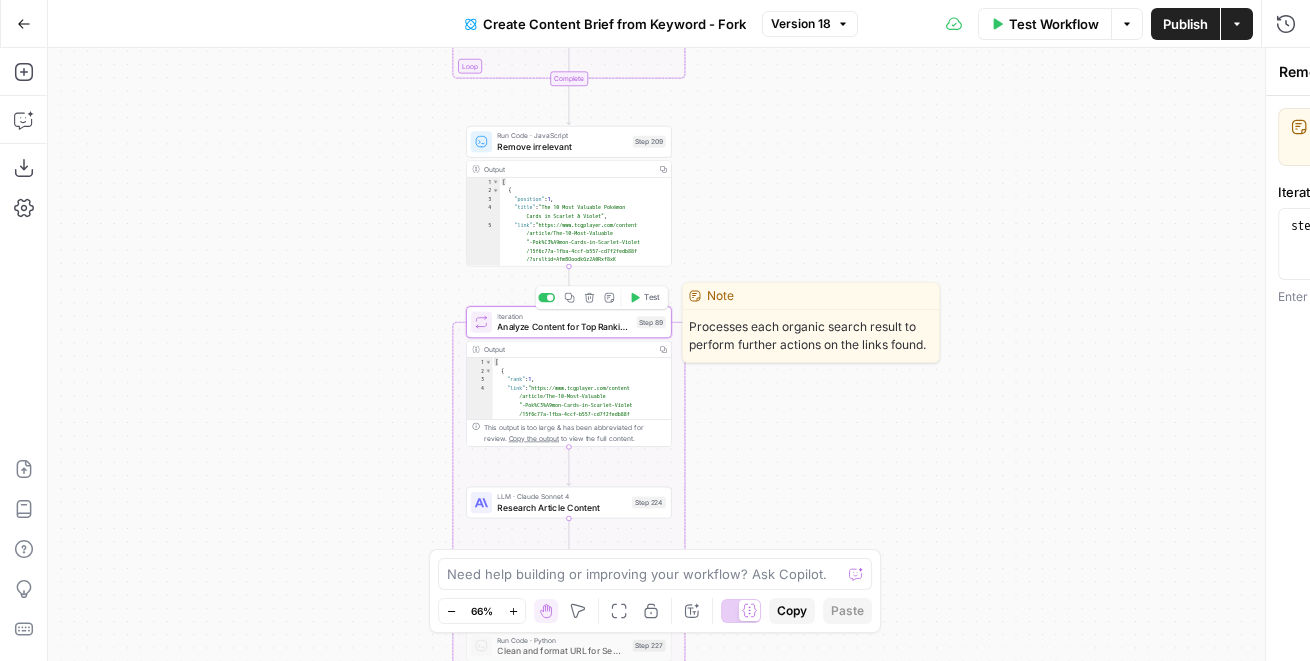type on "Analyze Content for Top Ranking Pages" 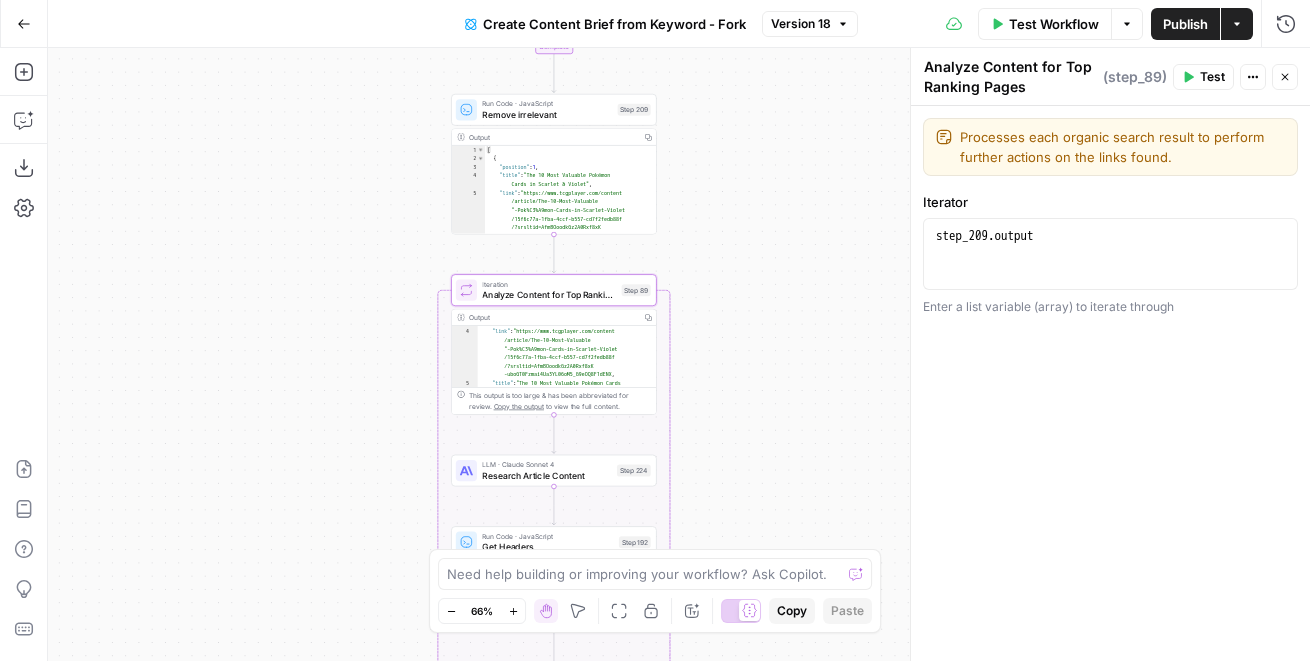 scroll, scrollTop: 0, scrollLeft: 0, axis: both 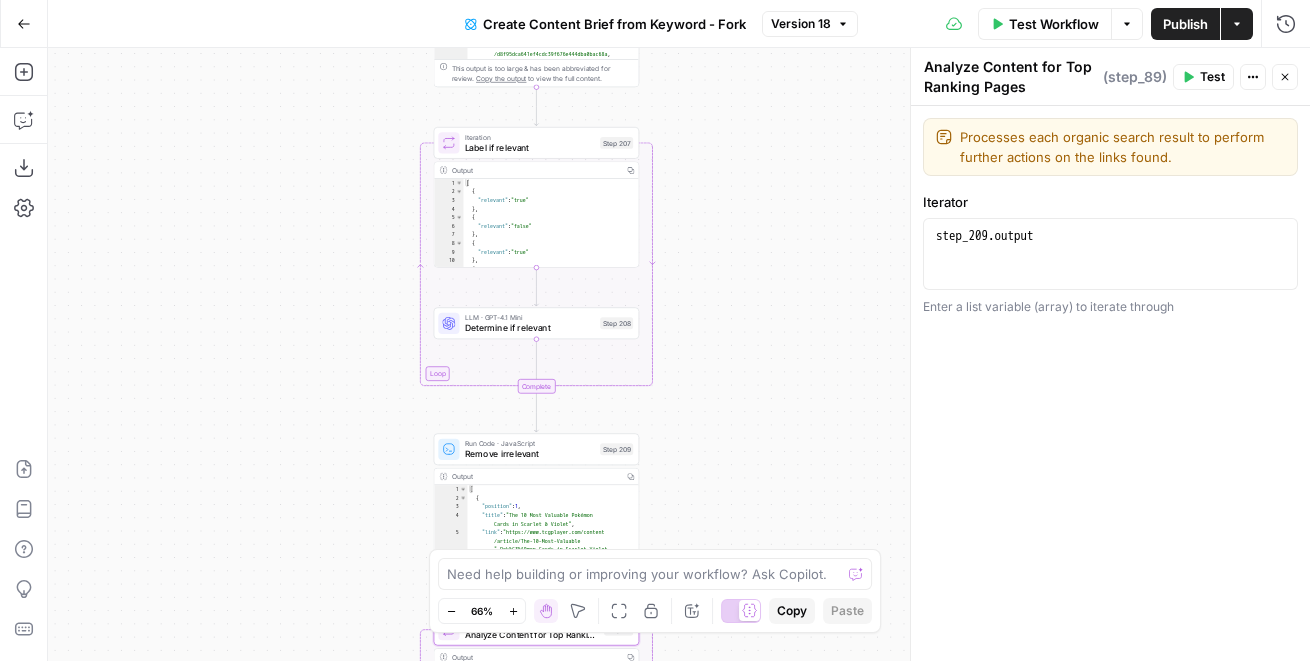 click on "Workflow Set Inputs Inputs Google Search Perform Google Search Step 51 Output Copy 1 2 3 4 5 6 {    "search_metadata" :  {      "id" :  "68962d06a68855b2f700da45" ,      "status" :  "Success" ,      "json_endpoint" :  "https://serpapi.com          /searches/d598a138380e53f3          /68962d06a68855b2f700da45.json" ,      "pixel_position_endpoint" :  "https          ://serpapi.com/searches          /d598a138380e53f3          /68962d06a68855b2f700da45          .json_with_pixel_position" ,     This output is too large & has been abbreviated for review.   Copy the output   to view the full content. Loop Iteration Label if relevant Step 207 Output Copy 1 2 3 4 5 6 7 8 9 10 11 12 [    {      "relevant" :  "true"    } ,    {      "relevant" :  "false"    } ,    {      "relevant" :  "true"    } ,    {      "relevant" :  "false"     LLM · GPT-4.1 Mini Determine if relevant Step 208 Complete Run Code · JavaScript Remove irrelevant Step 209 Output Copy 1 2 3 4 5 6 [" at bounding box center (679, 354) 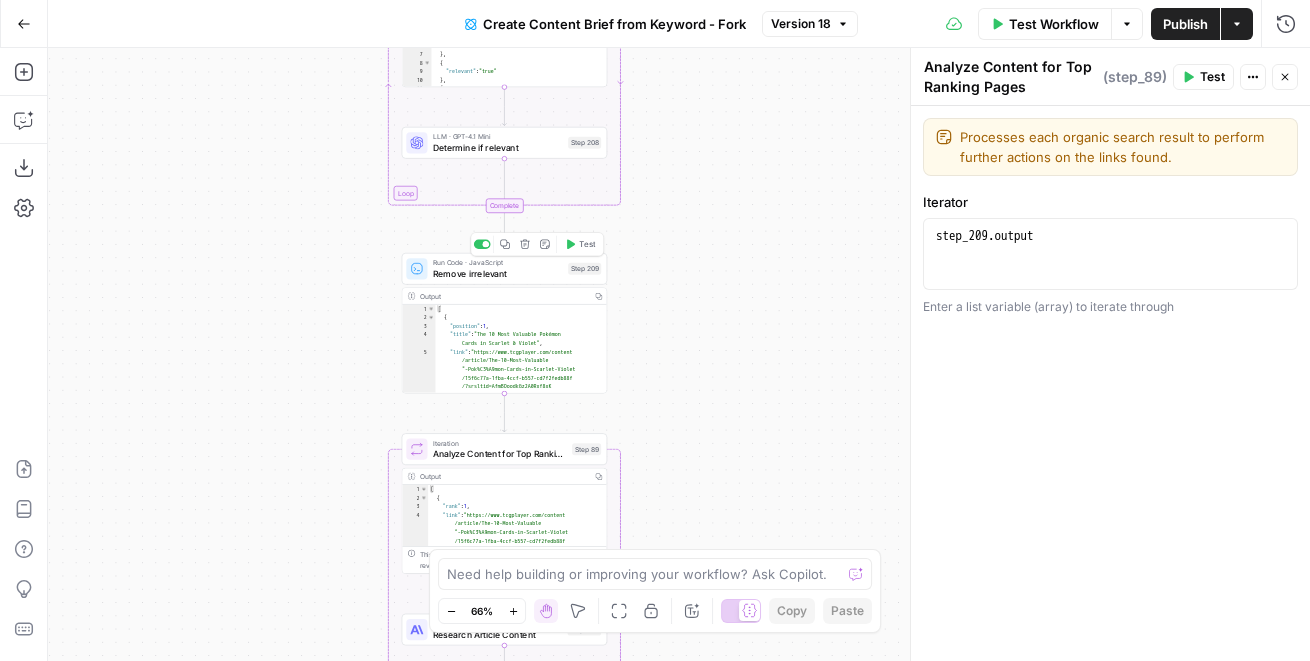 click on "Remove irrelevant" at bounding box center [498, 273] 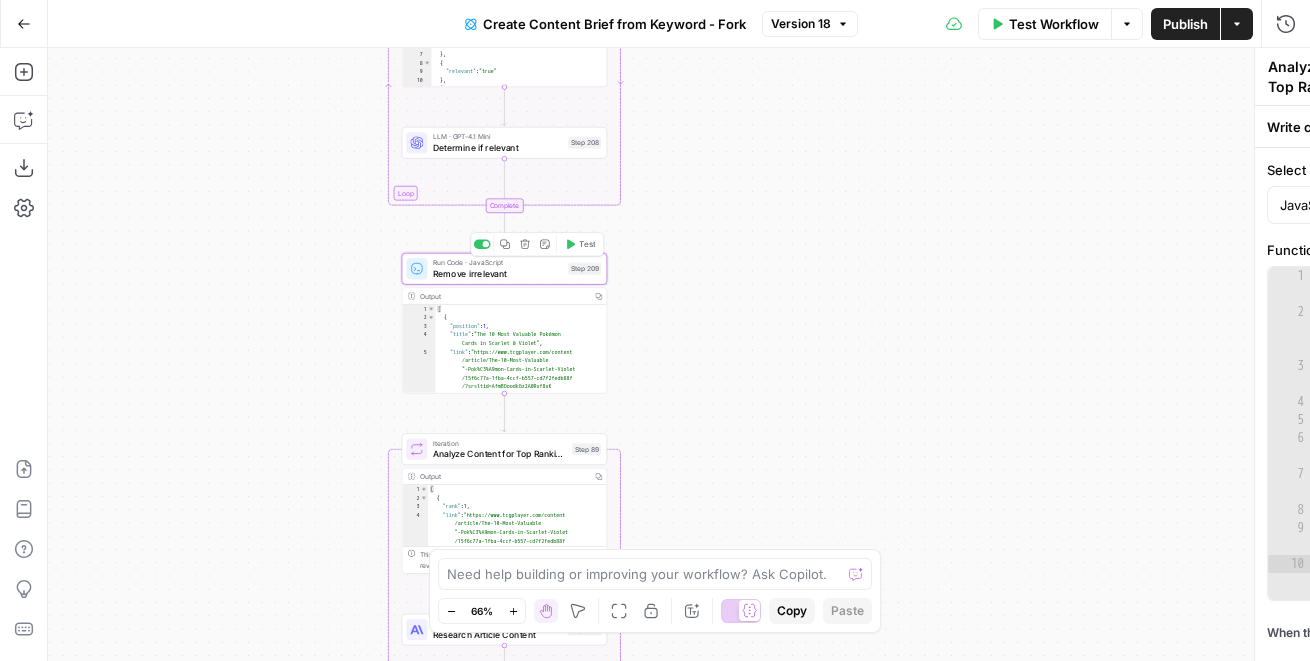 type on "Remove irrelevant" 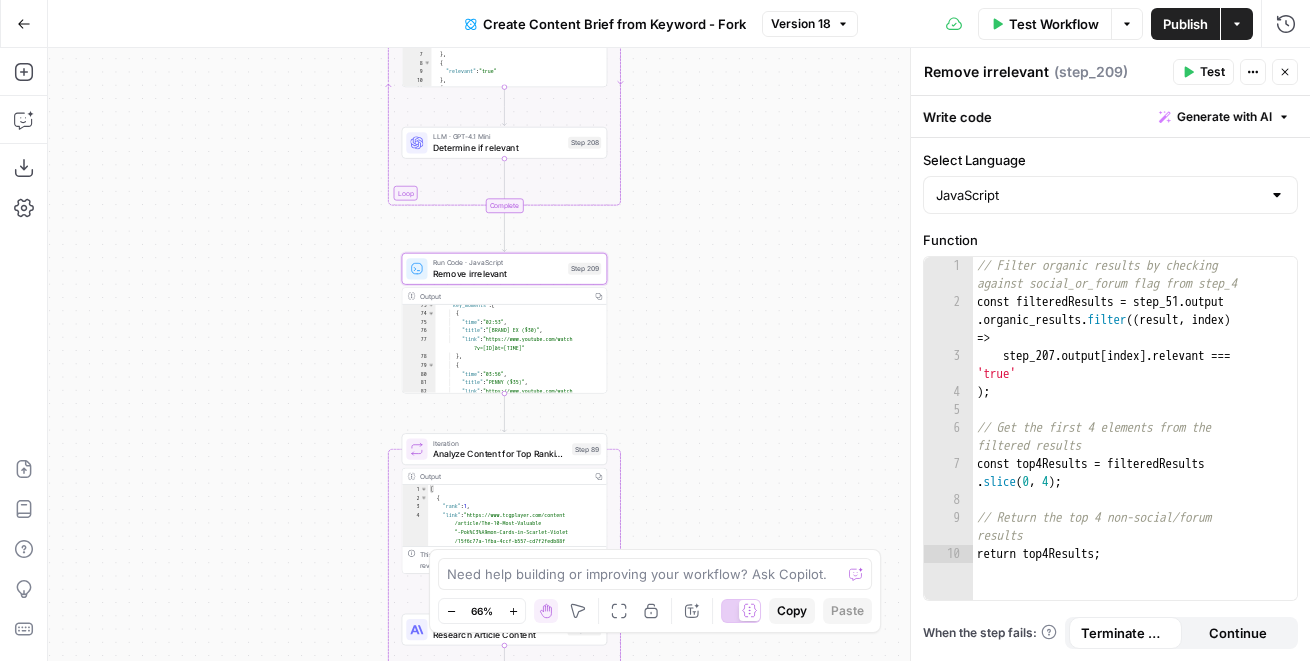 scroll, scrollTop: 2012, scrollLeft: 0, axis: vertical 